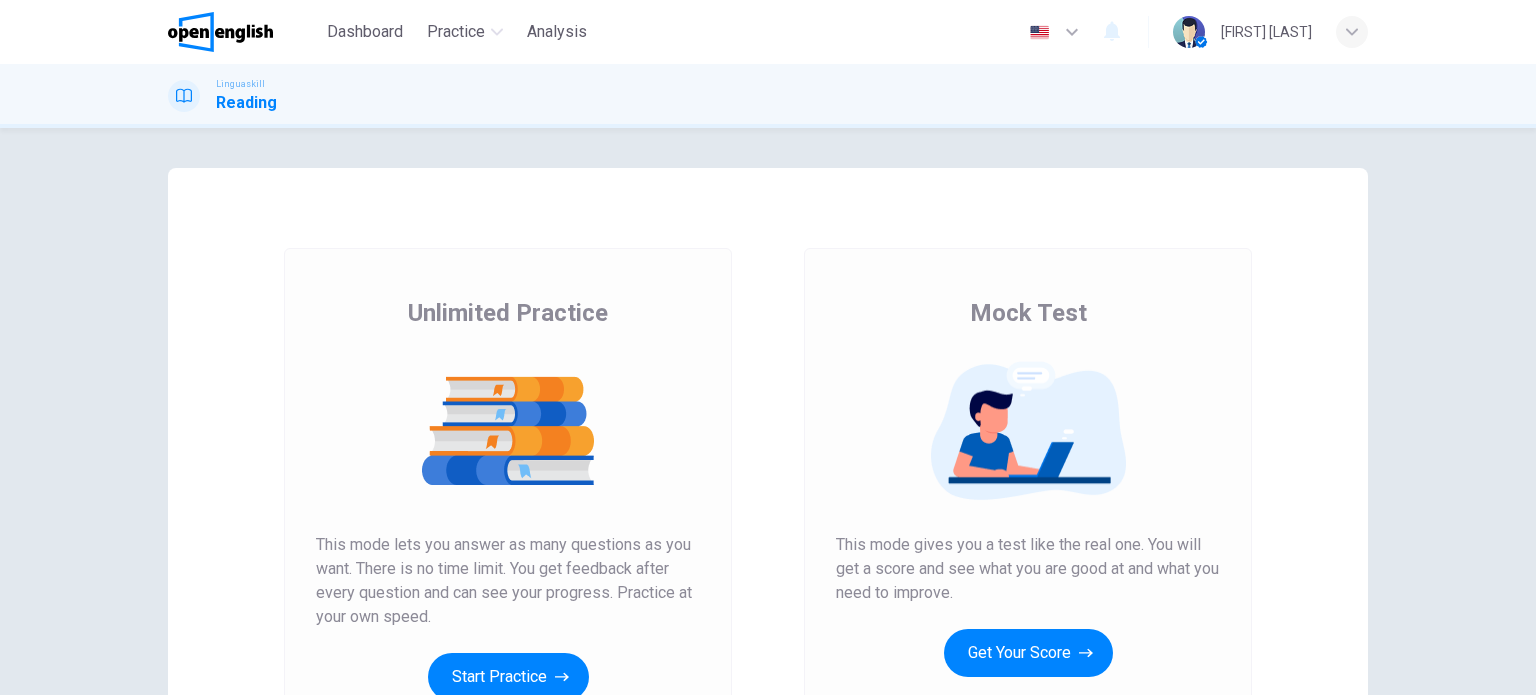 scroll, scrollTop: 0, scrollLeft: 0, axis: both 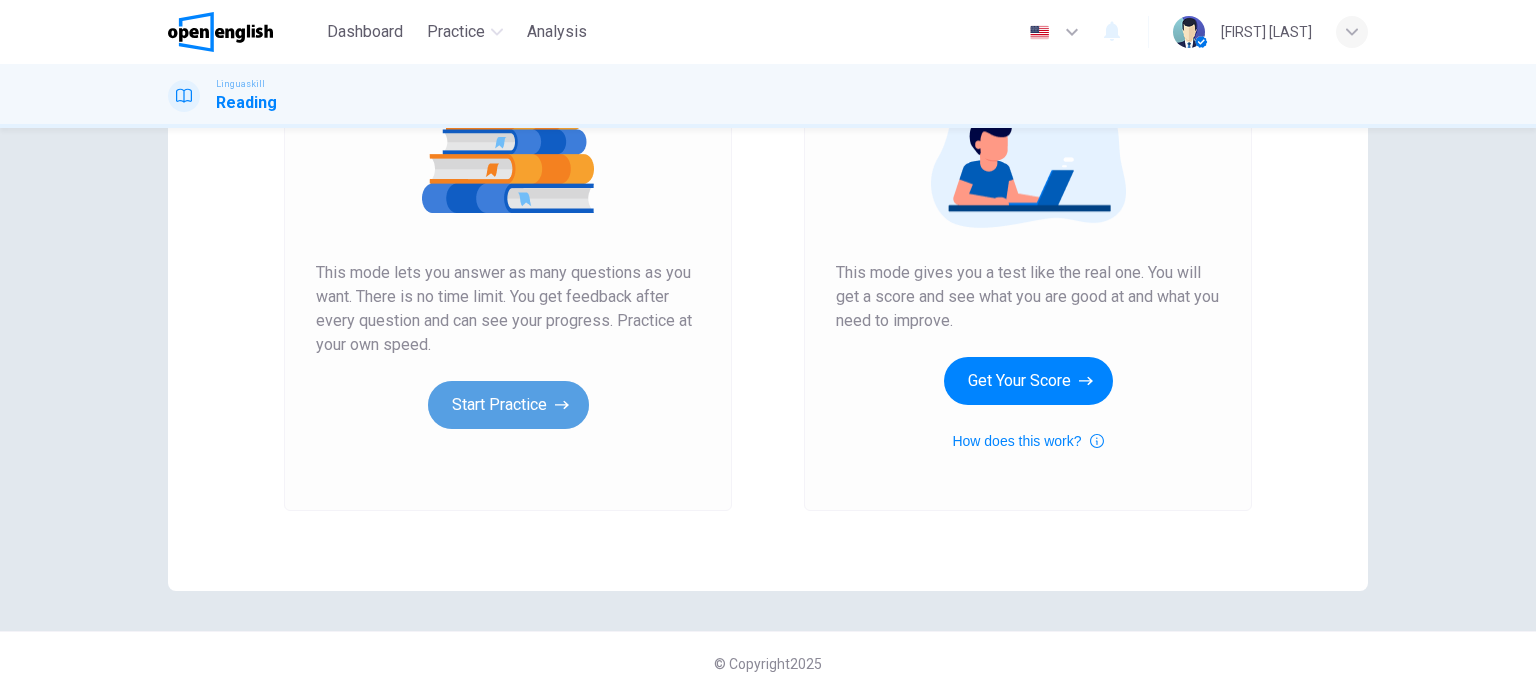 click on "Start Practice" at bounding box center [508, 405] 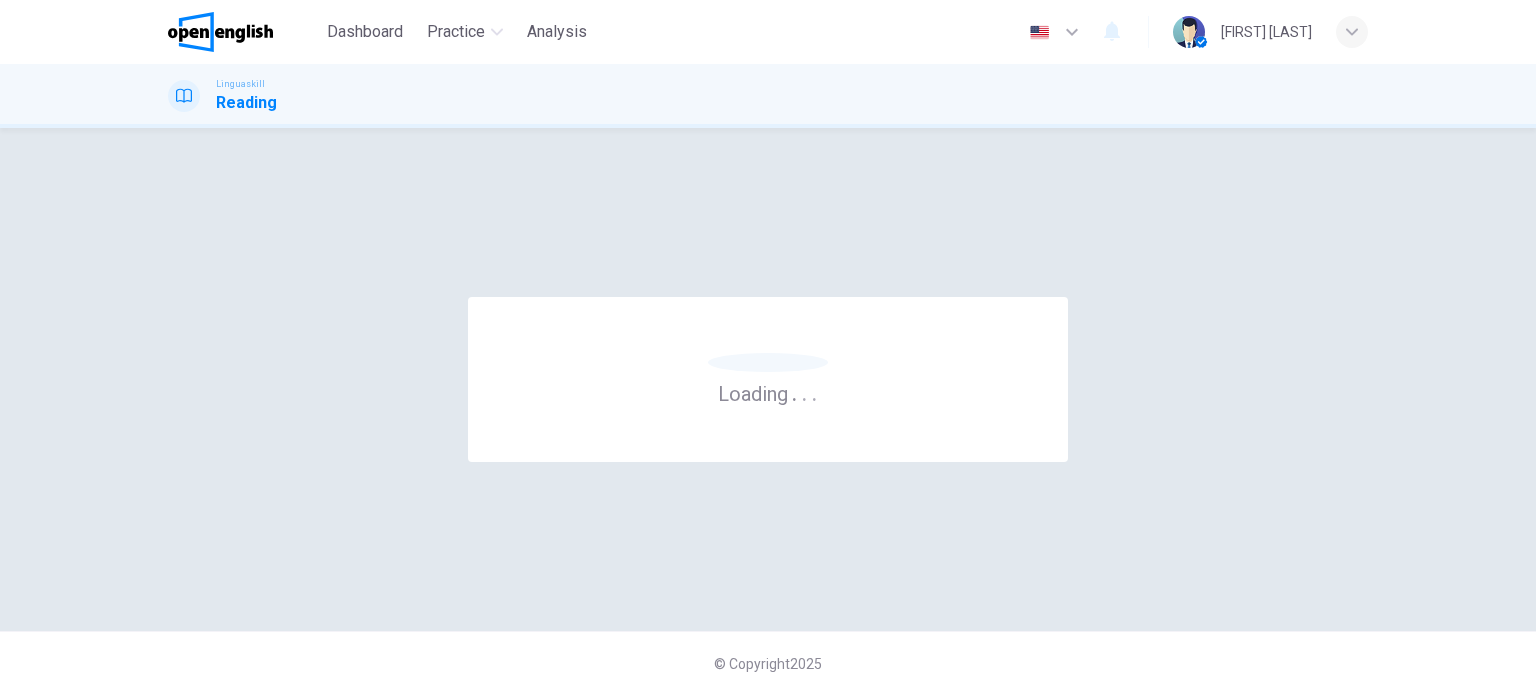 scroll, scrollTop: 0, scrollLeft: 0, axis: both 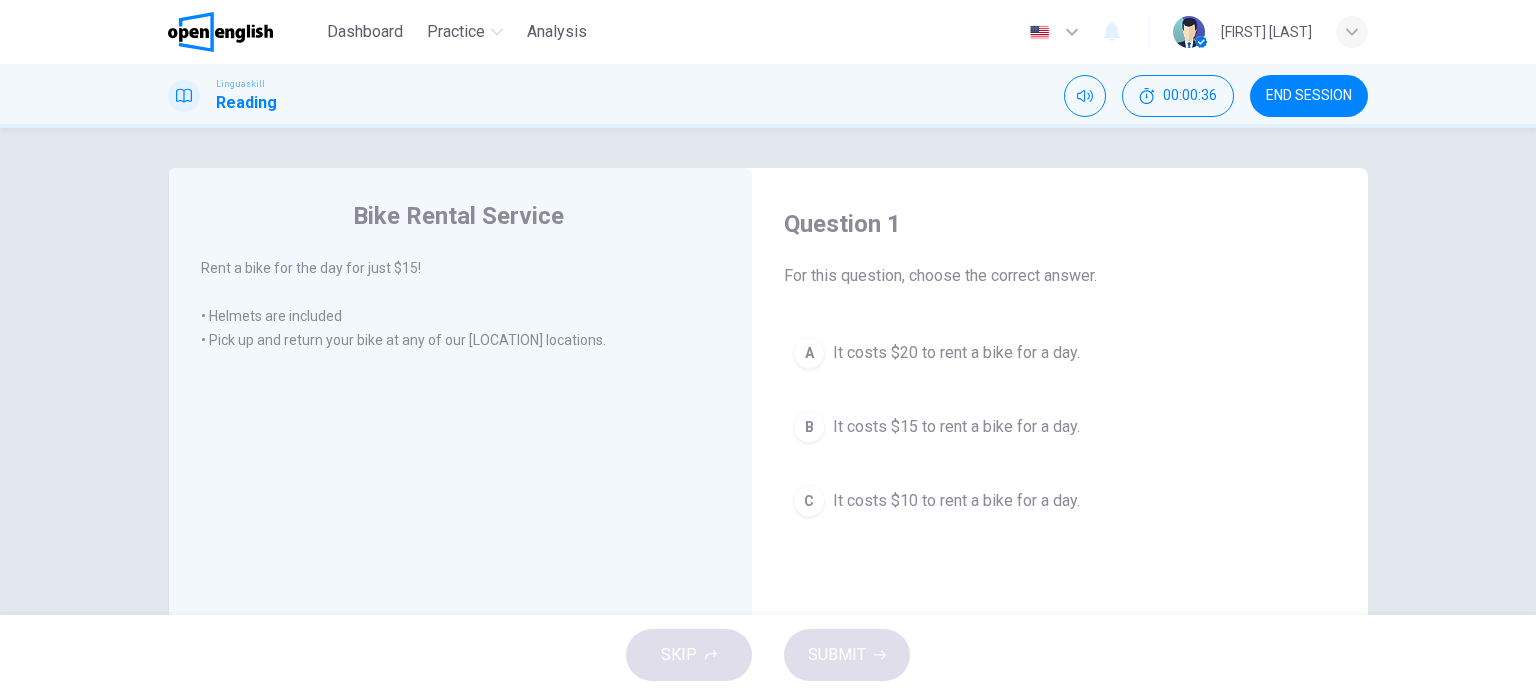 click on "A It costs $20 to rent a bike for a day. B It costs $15 to rent a bike for a day. C It costs $10 to rent a bike for a day." at bounding box center (1060, 427) 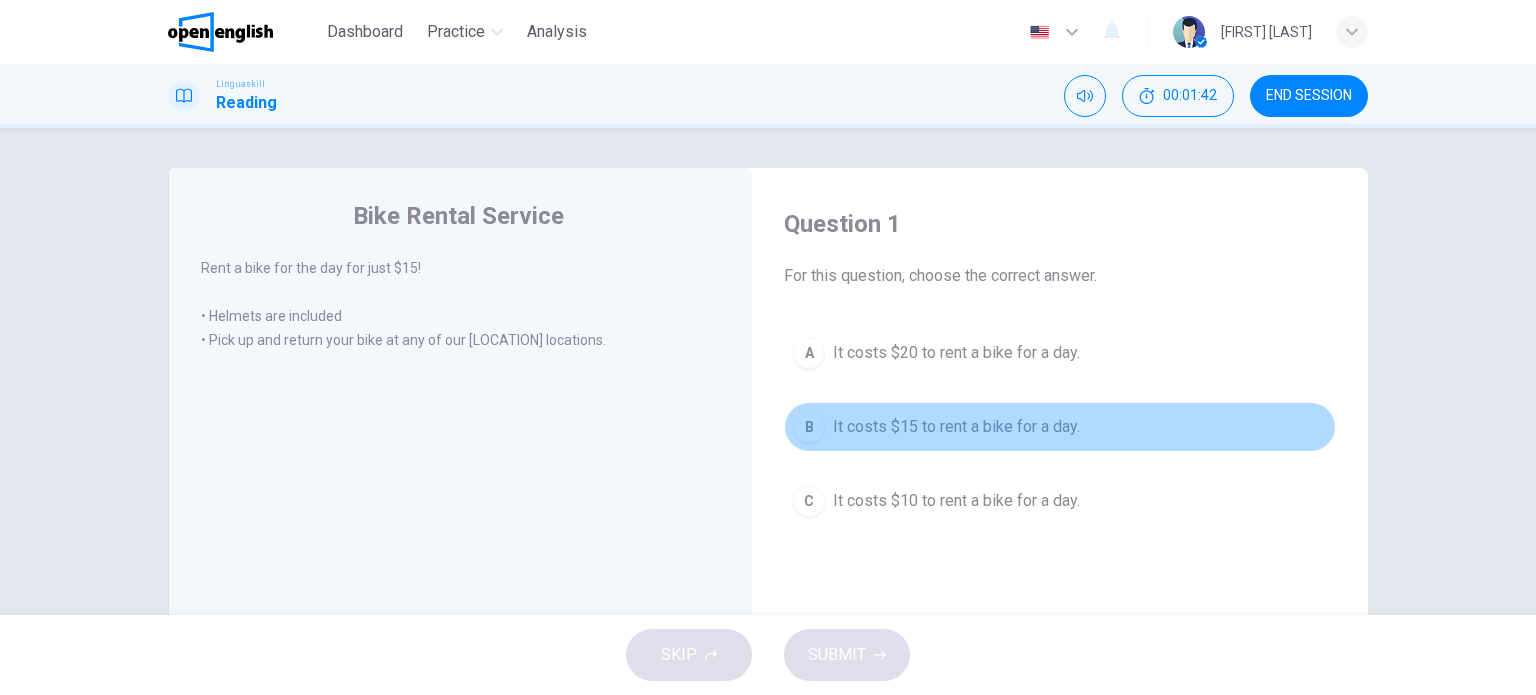click on "It costs $15 to rent a bike for a day." at bounding box center (956, 427) 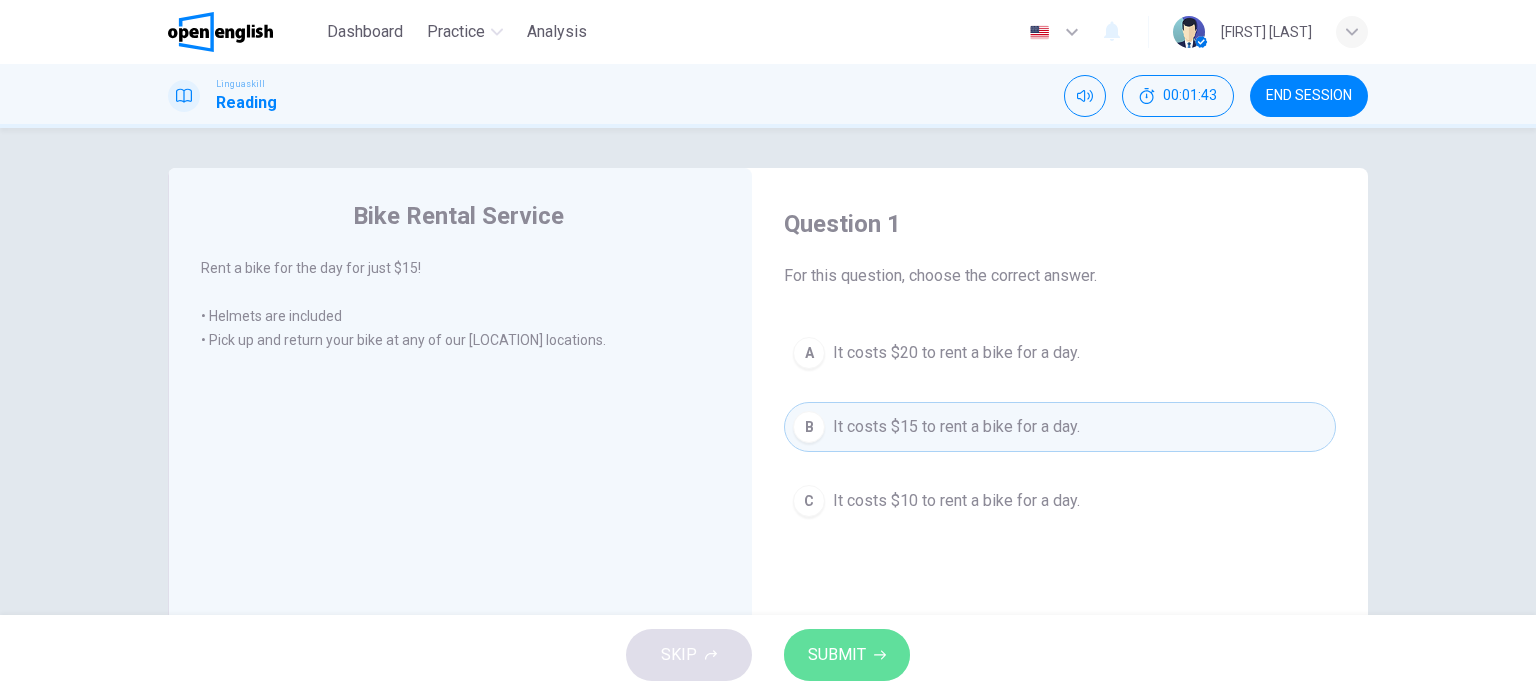 click on "SUBMIT" at bounding box center (837, 655) 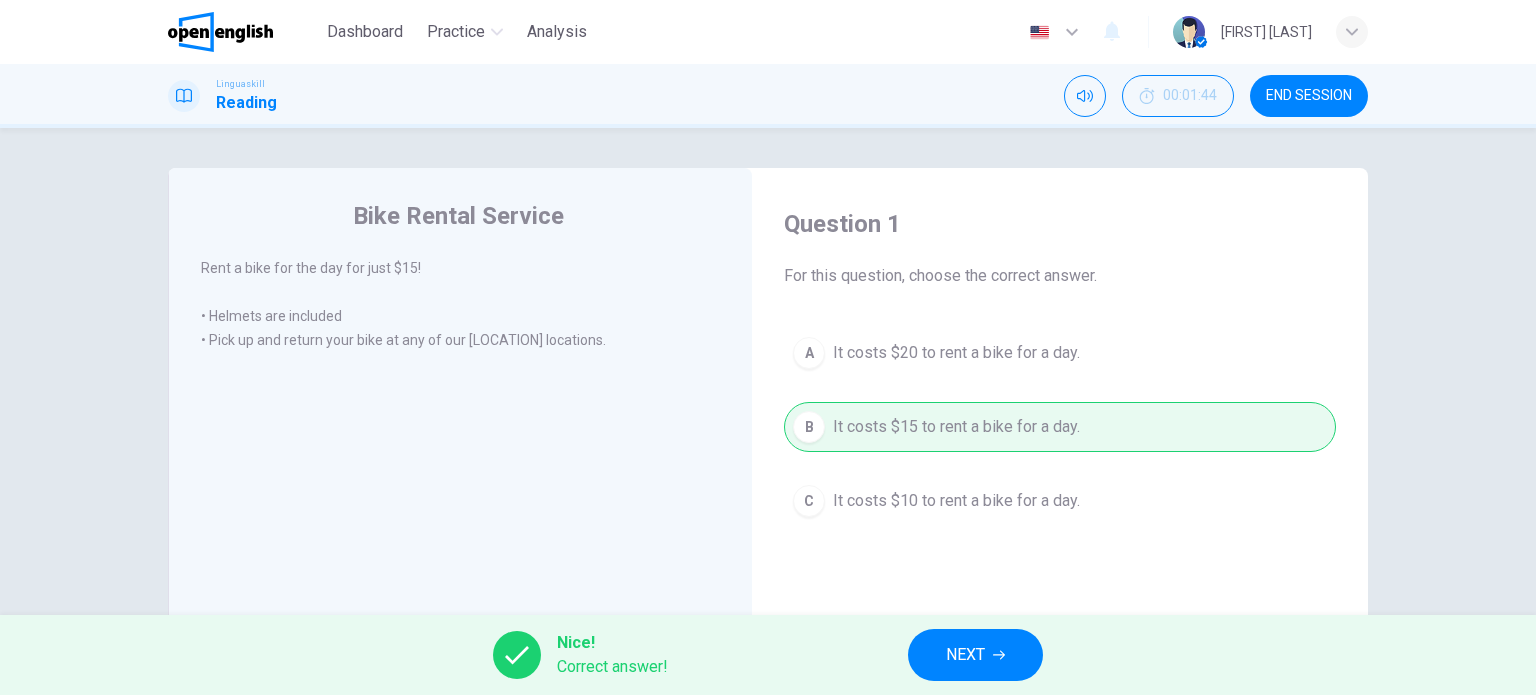 click on "NEXT" at bounding box center [975, 655] 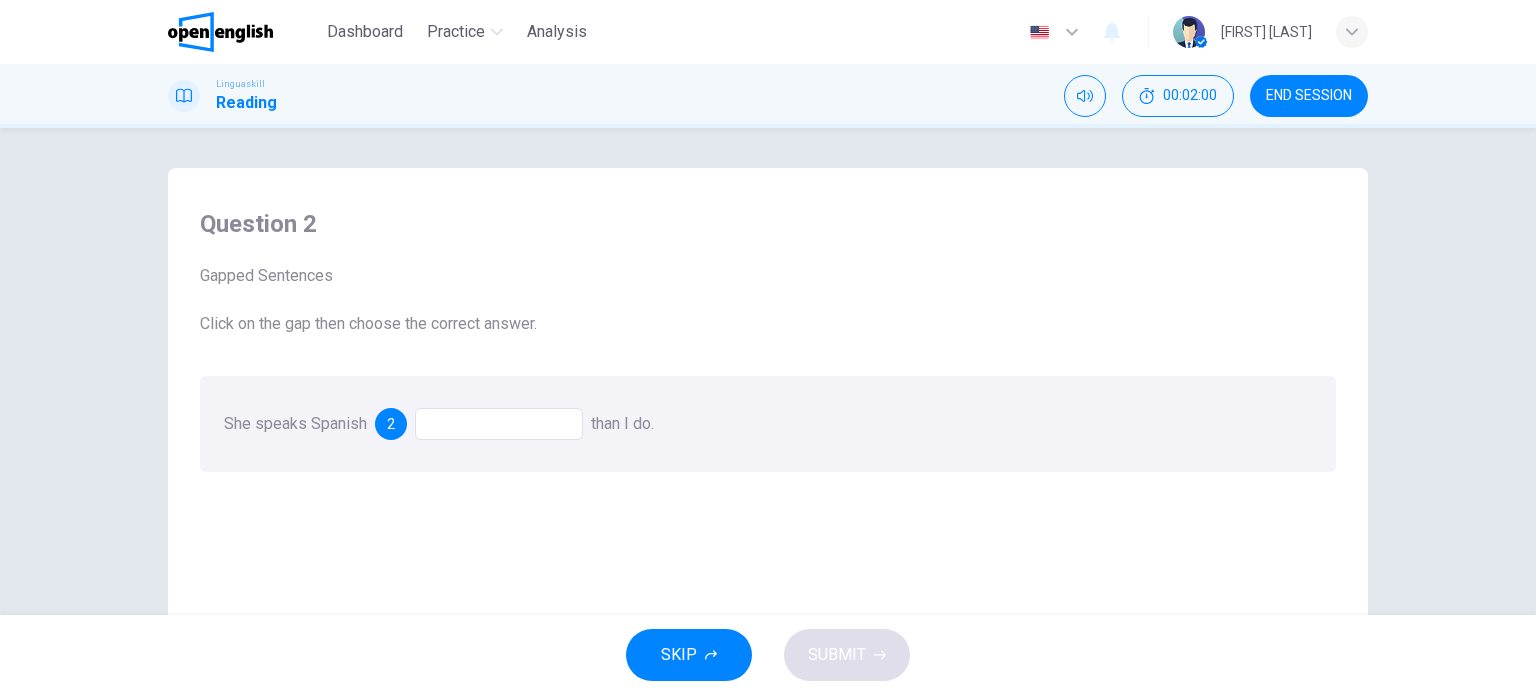 click at bounding box center (499, 424) 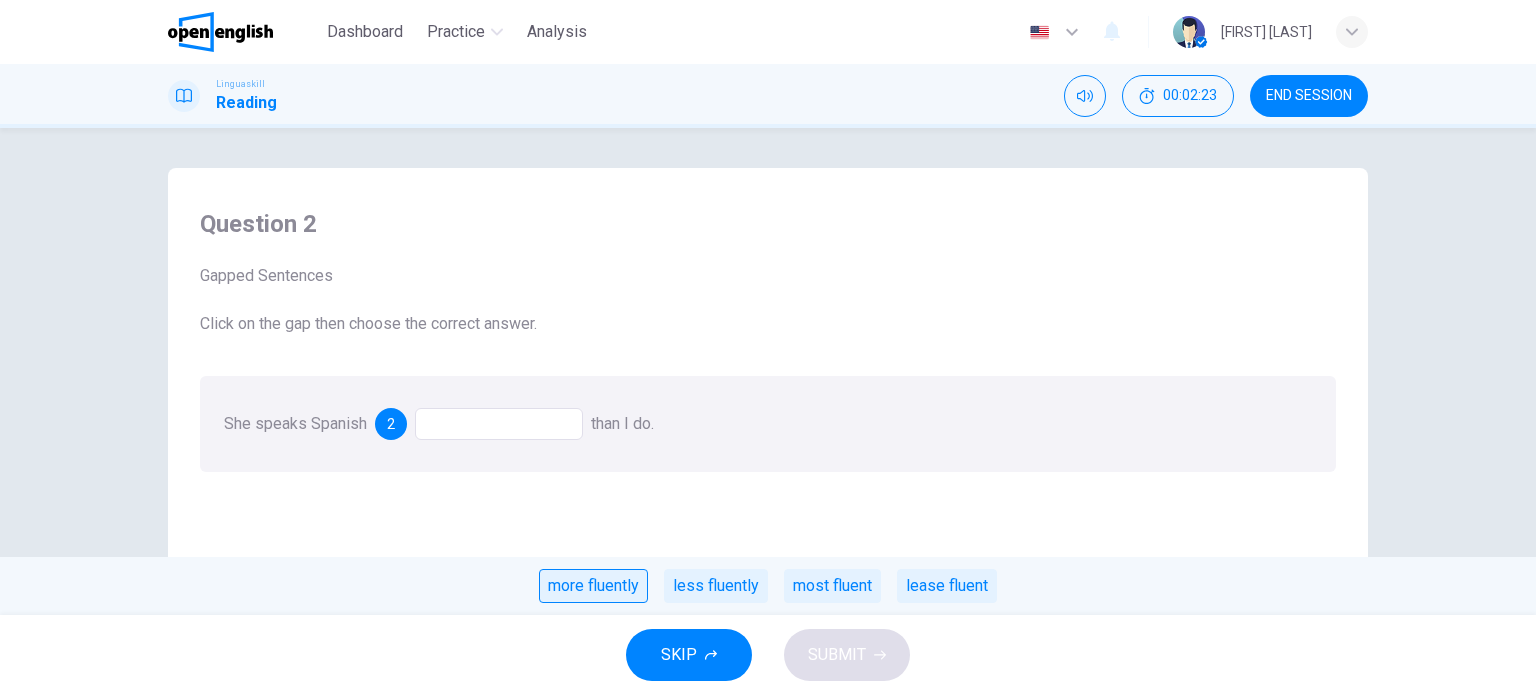 click on "more fluently" at bounding box center [593, 586] 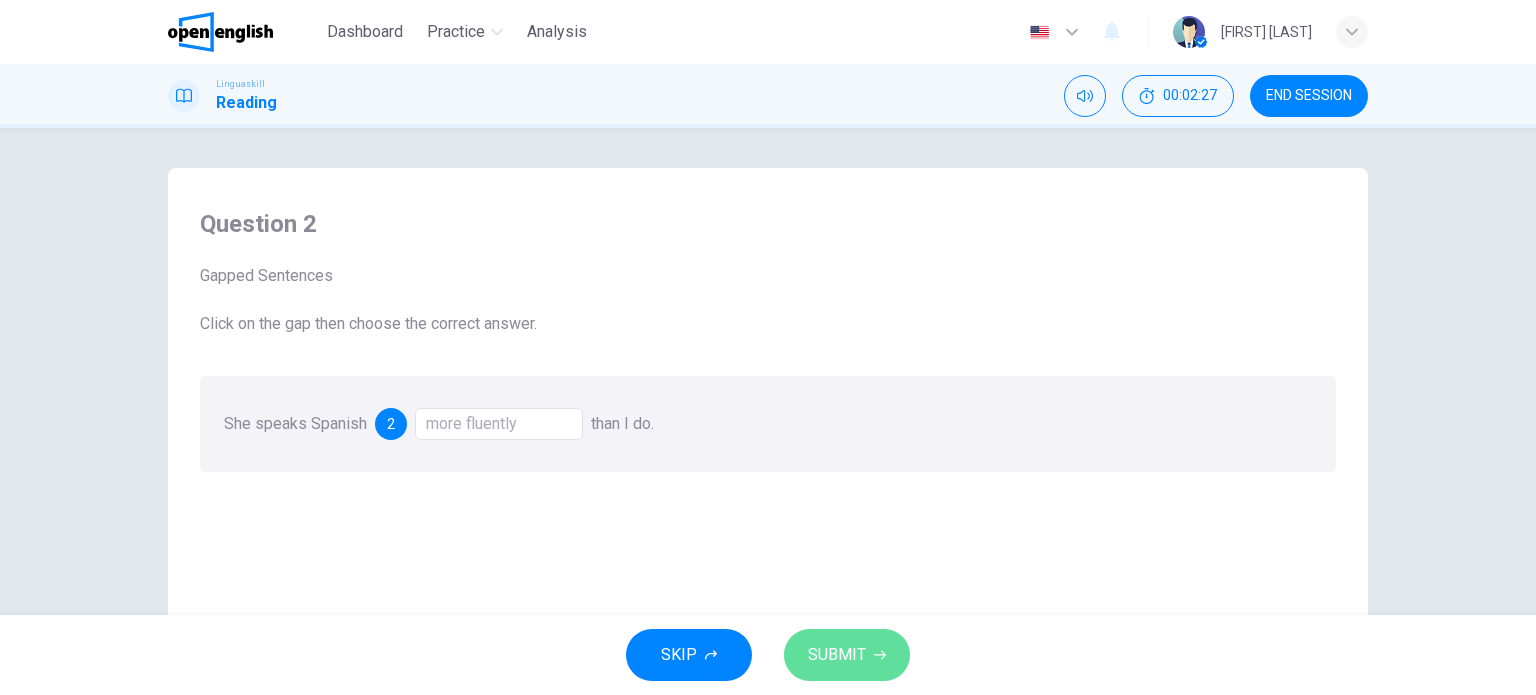 click on "SUBMIT" at bounding box center (837, 655) 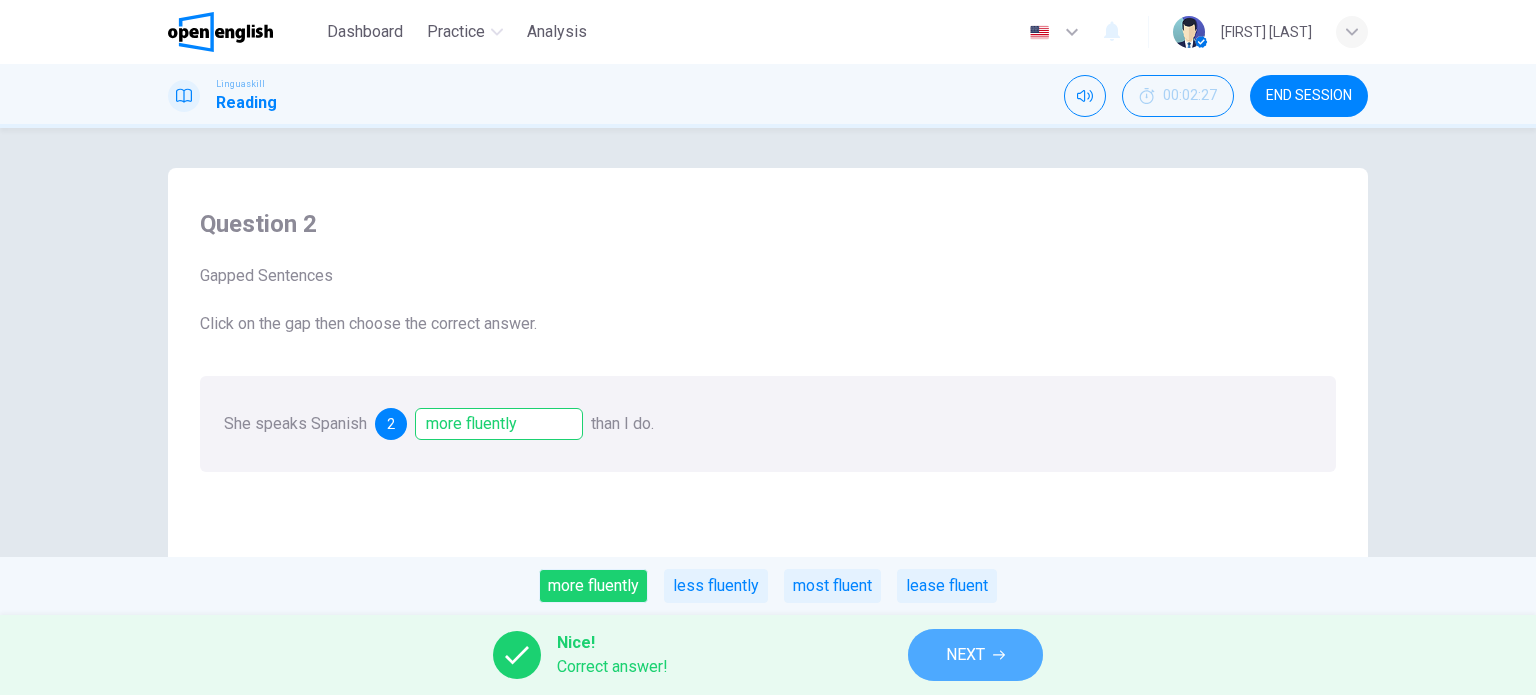 click on "NEXT" at bounding box center (965, 655) 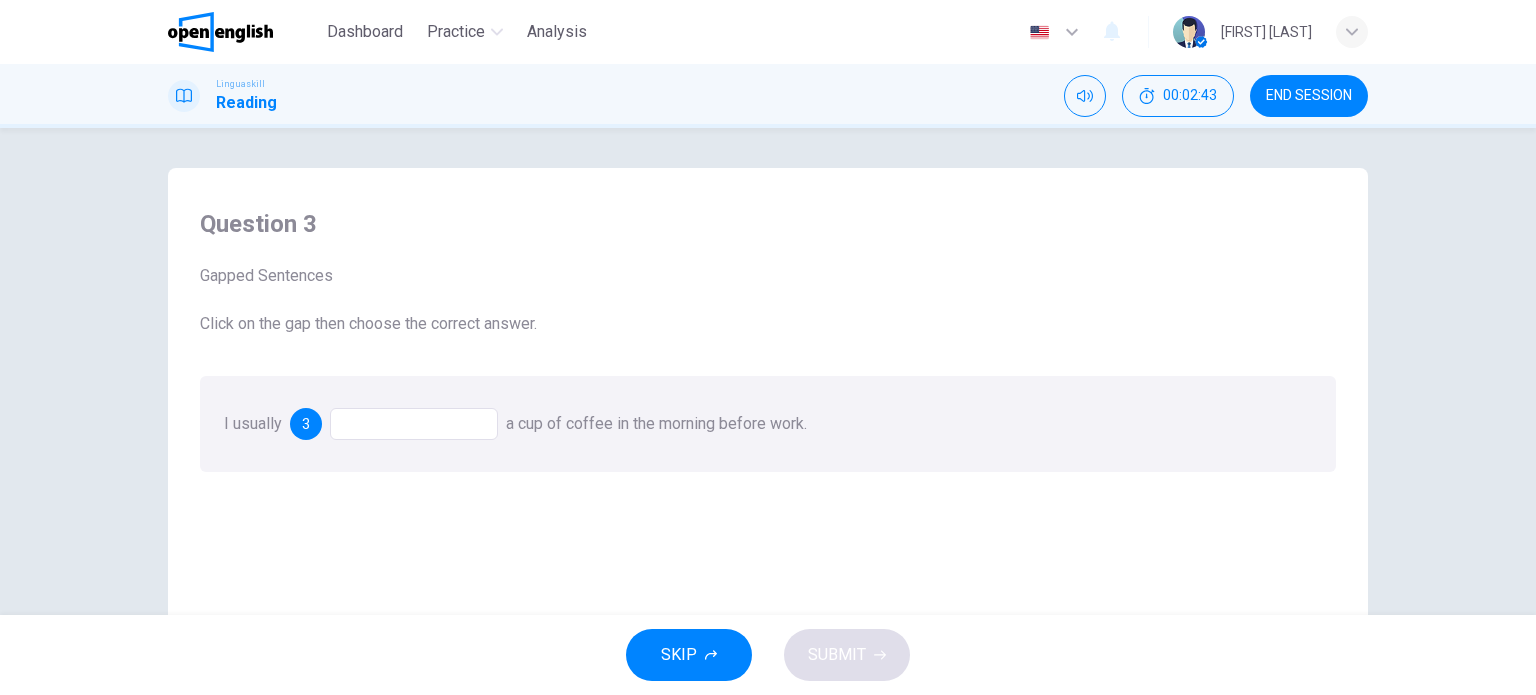 click at bounding box center (414, 424) 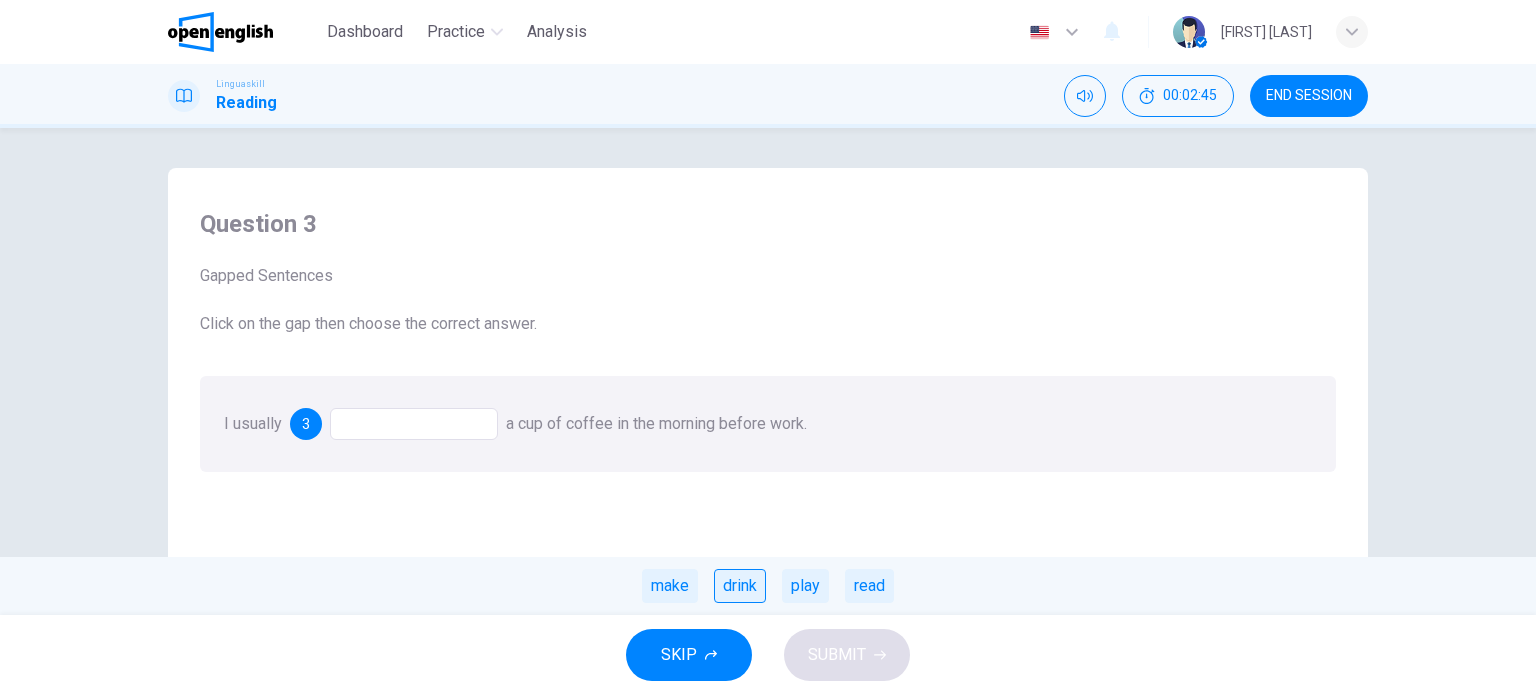 click on "drink" at bounding box center [740, 586] 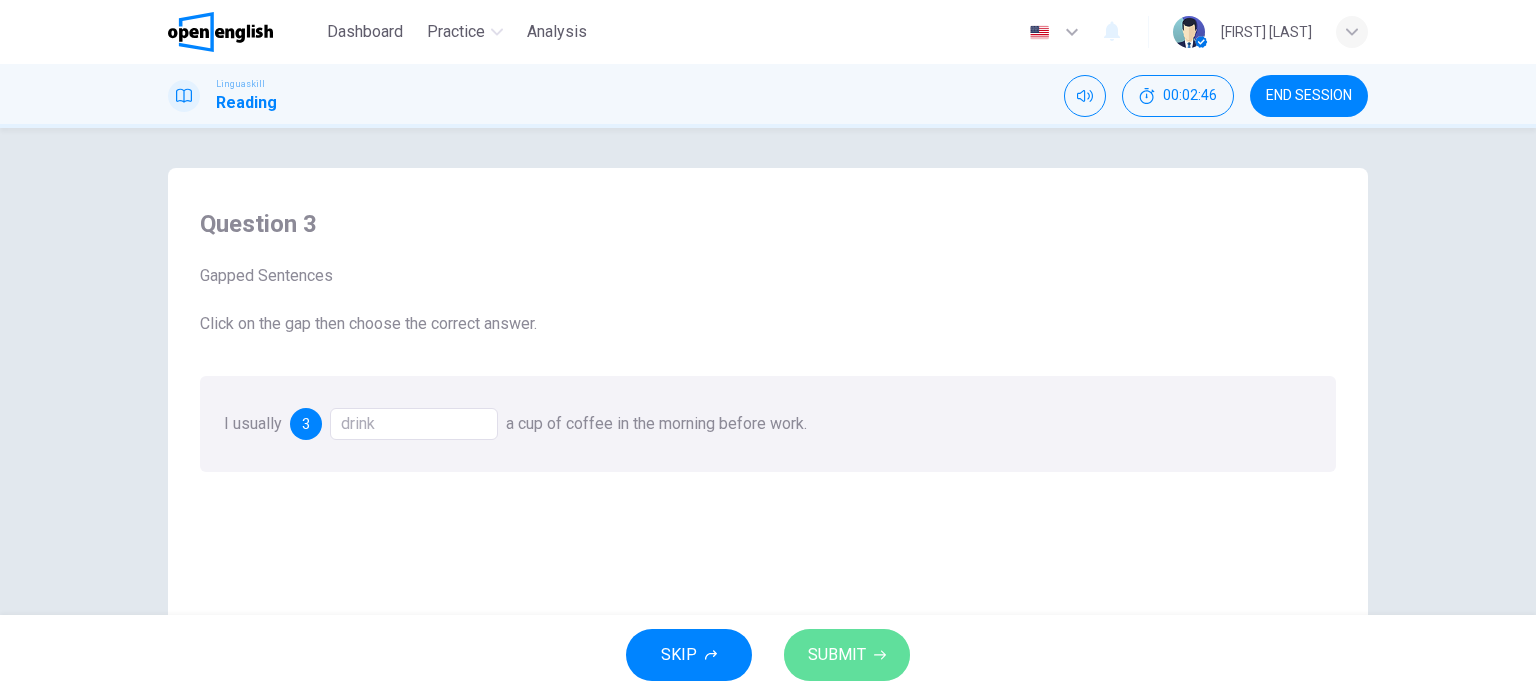 click on "SUBMIT" at bounding box center [837, 655] 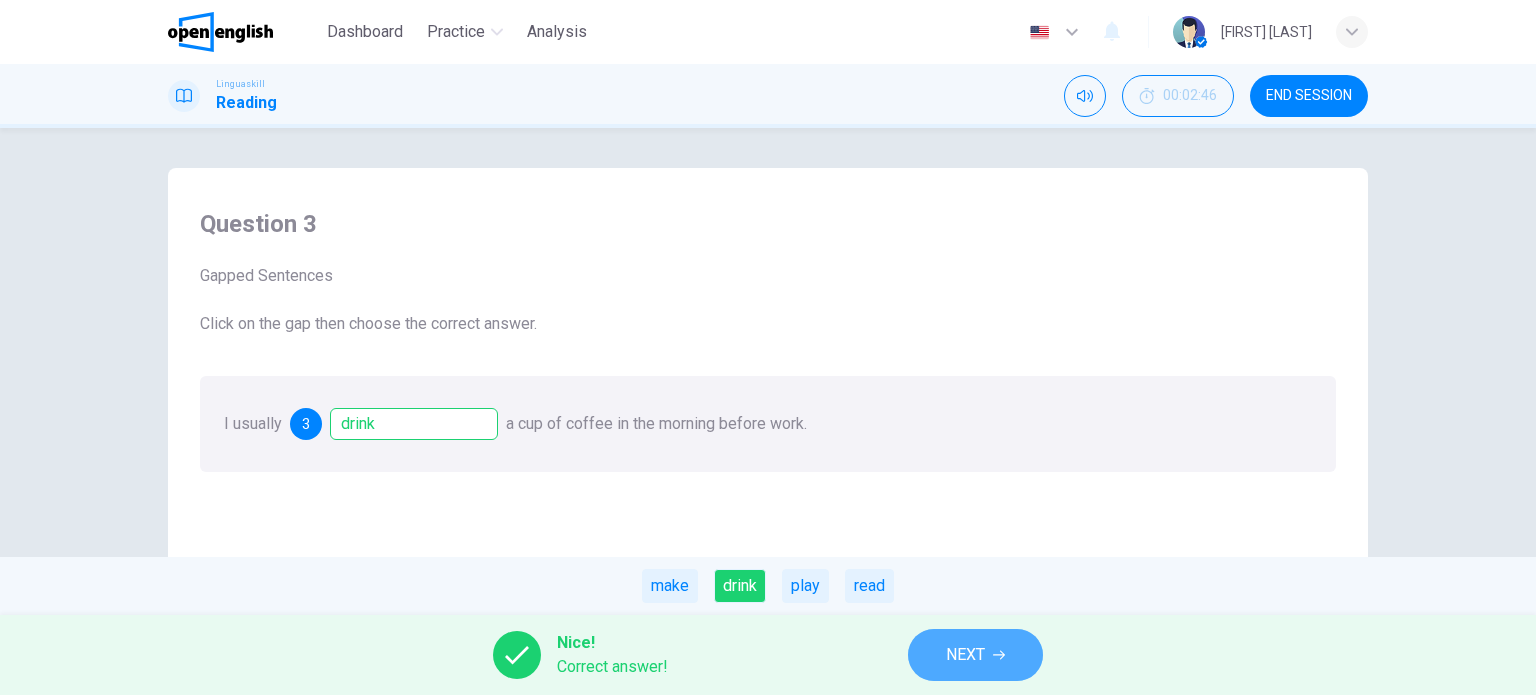 click on "NEXT" at bounding box center [965, 655] 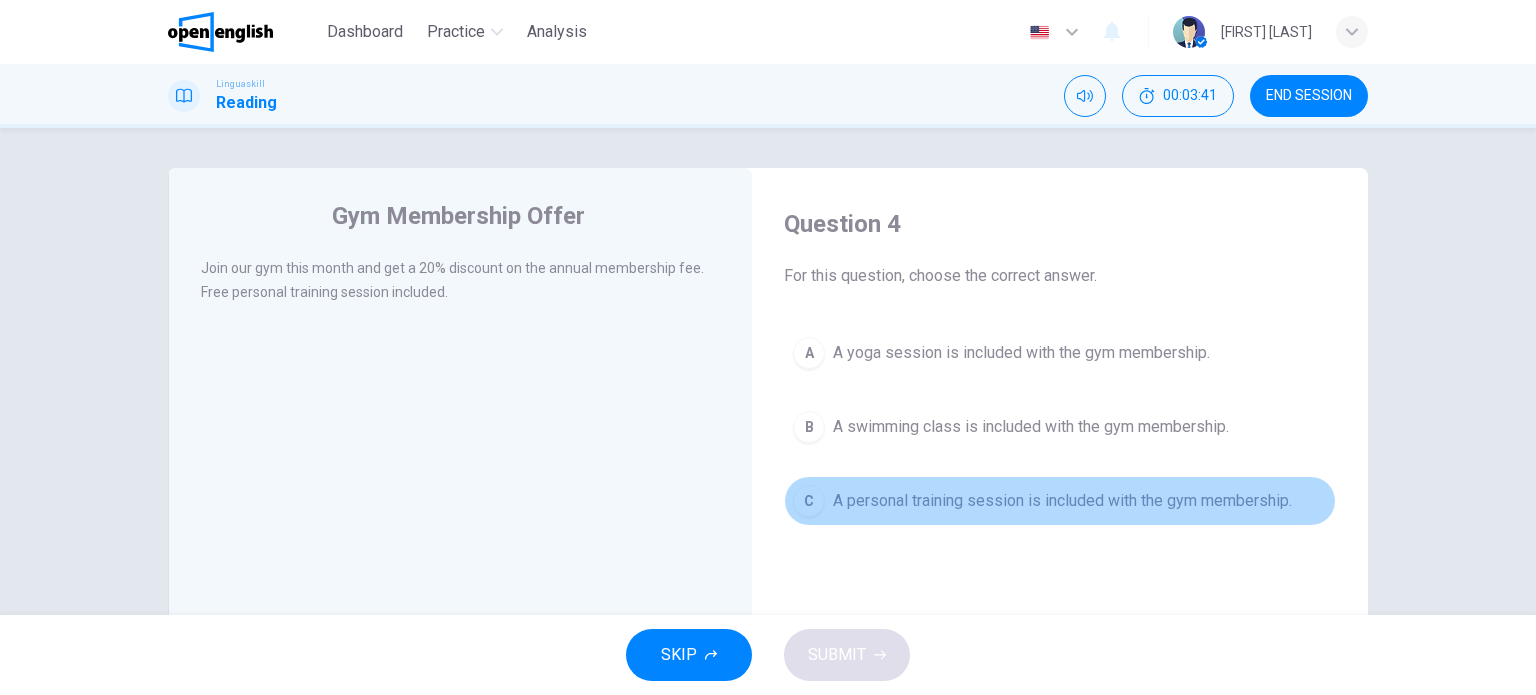 click on "C A personal training session is included with the gym membership." at bounding box center (1060, 501) 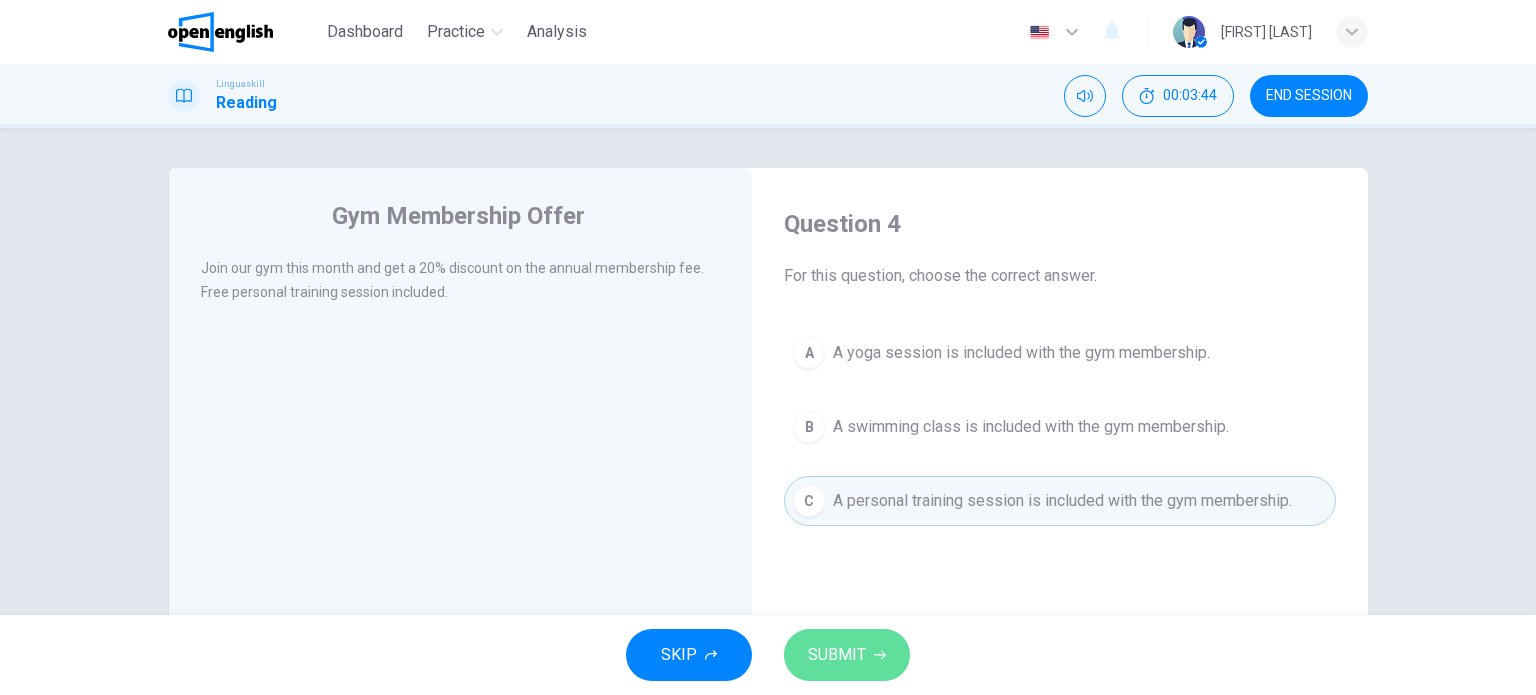 click on "SUBMIT" at bounding box center [837, 655] 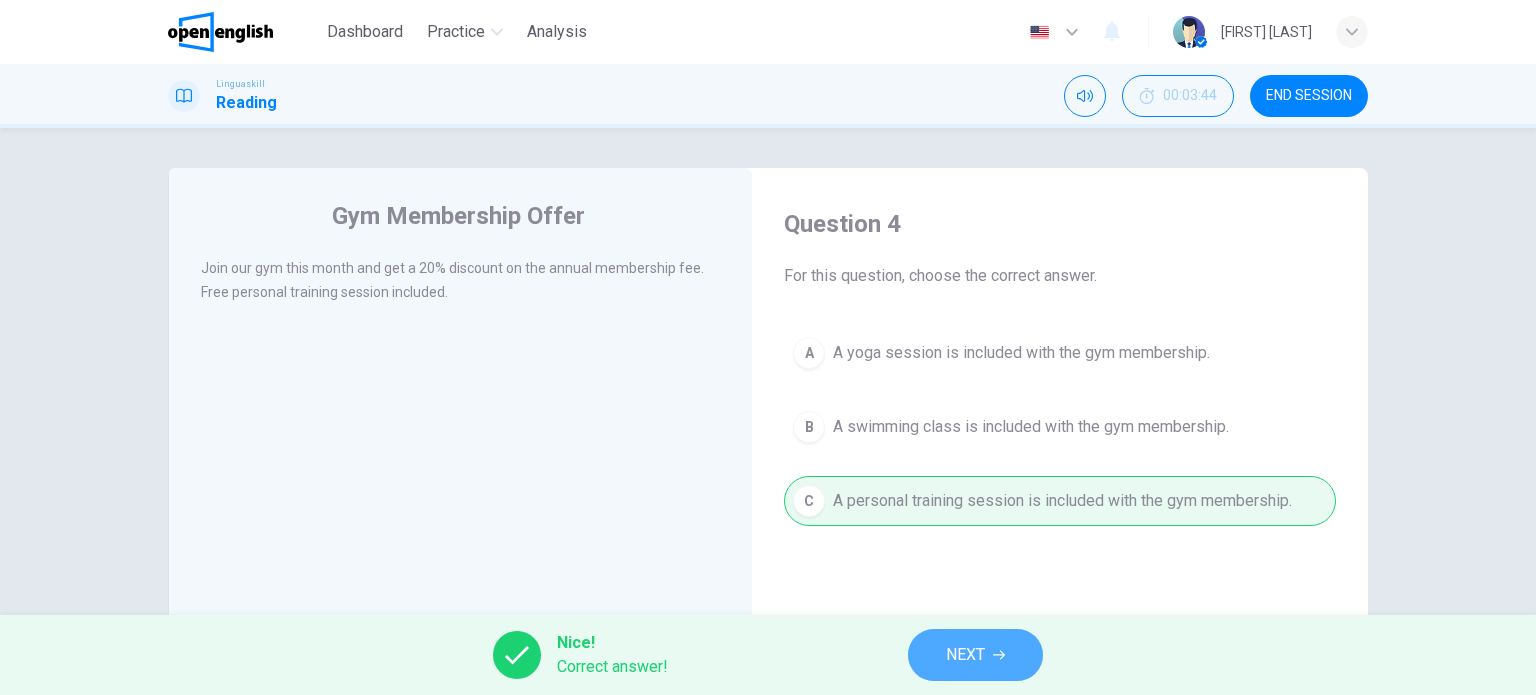 click on "NEXT" at bounding box center (965, 655) 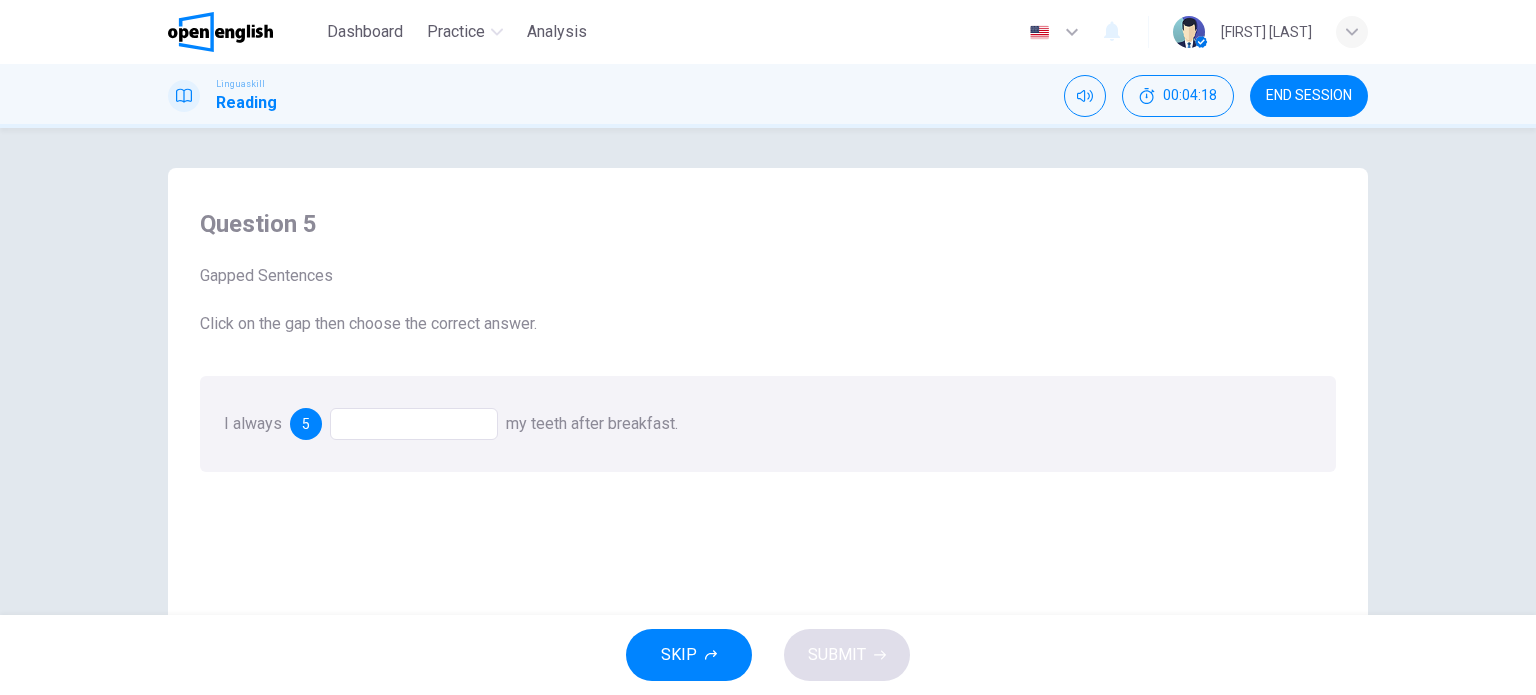 click at bounding box center (414, 424) 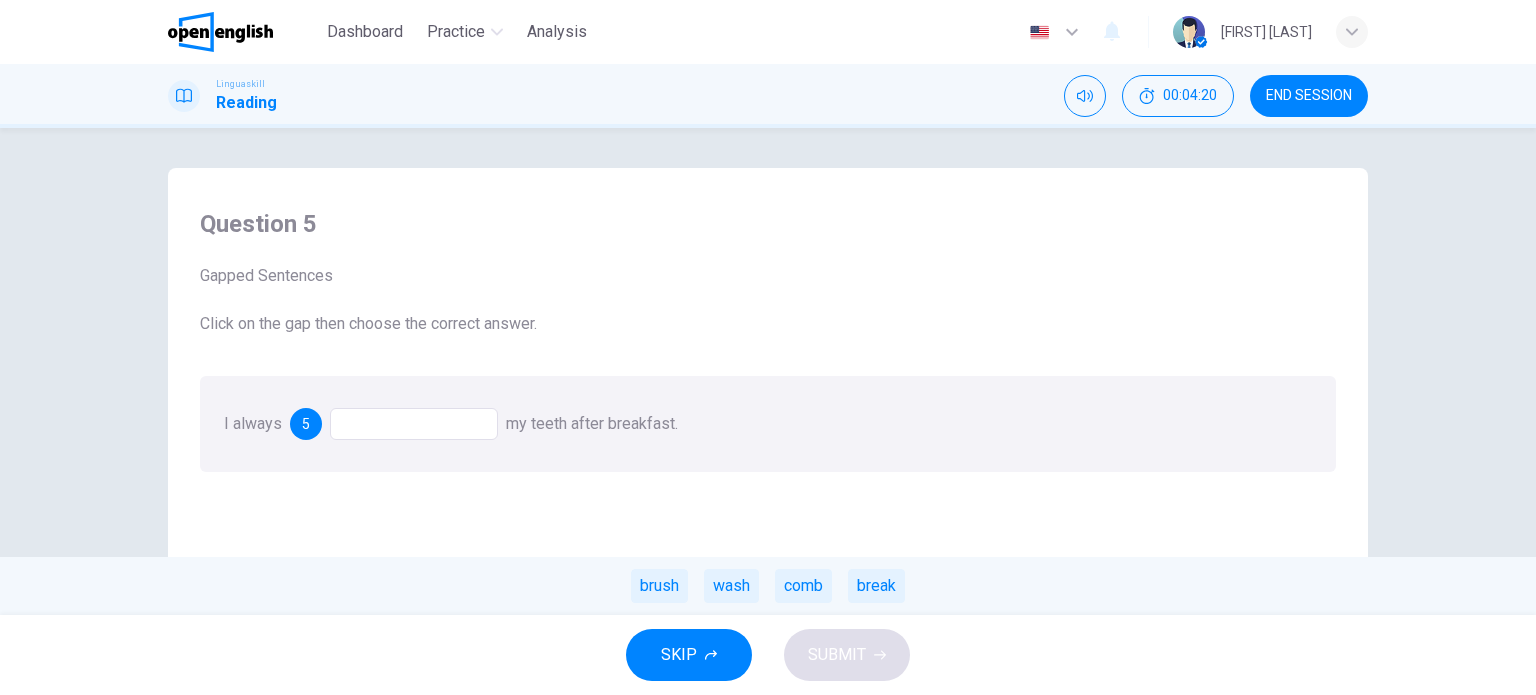 click on "brush" at bounding box center [659, 586] 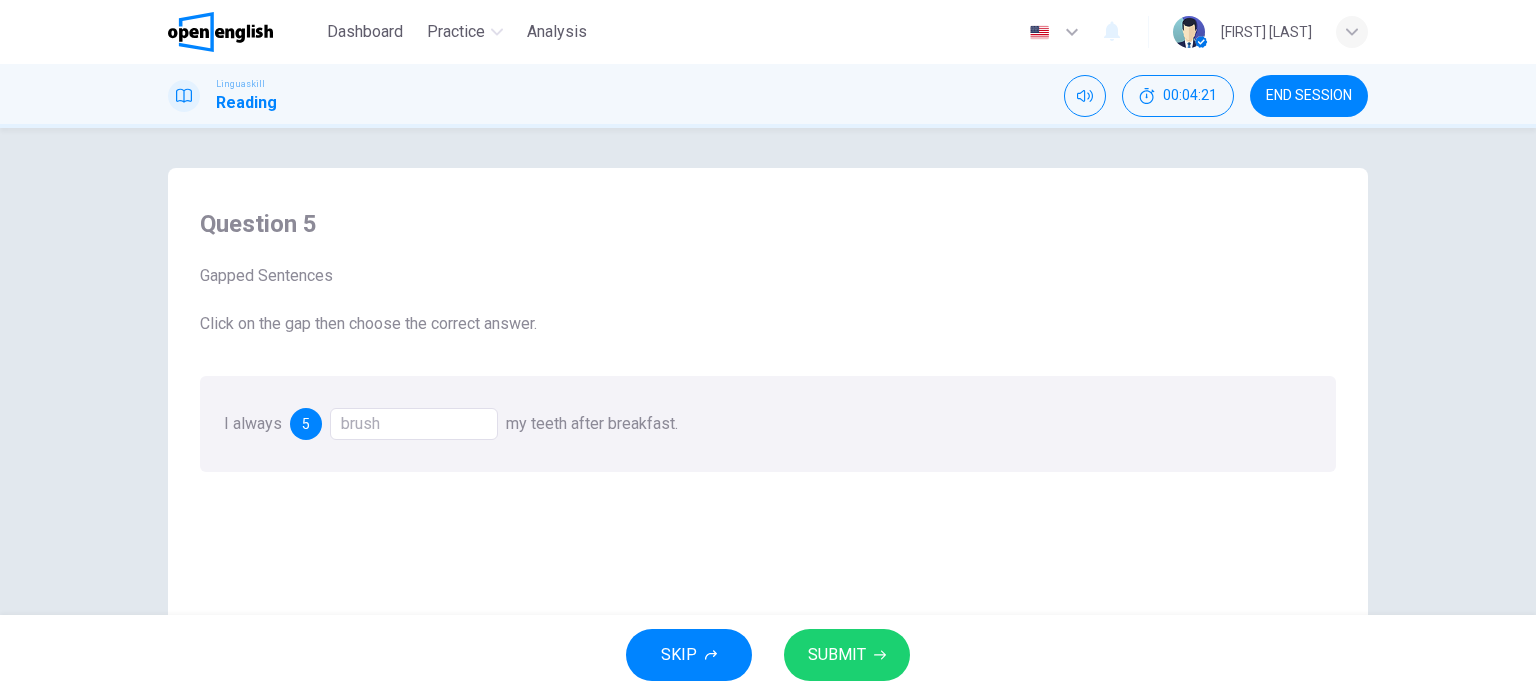 click on "SUBMIT" at bounding box center [847, 655] 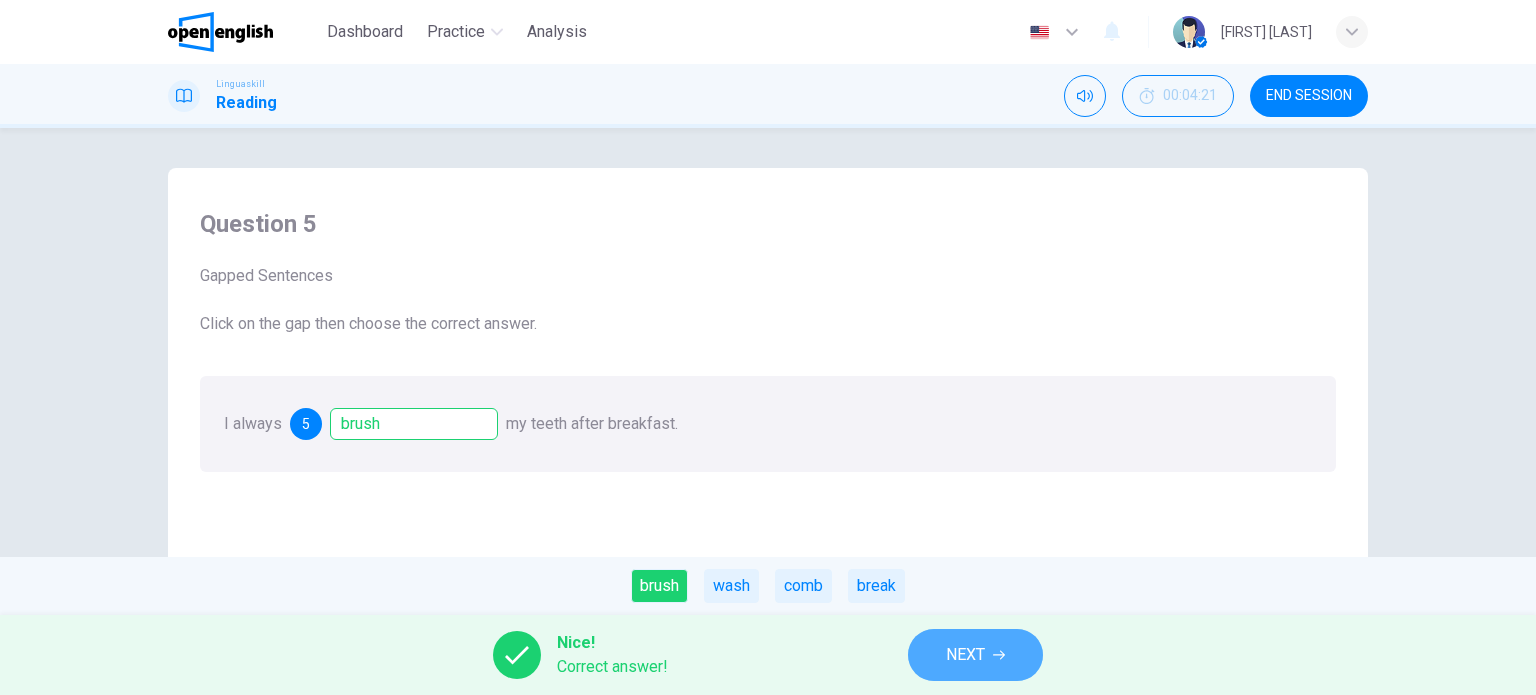 click on "NEXT" at bounding box center (965, 655) 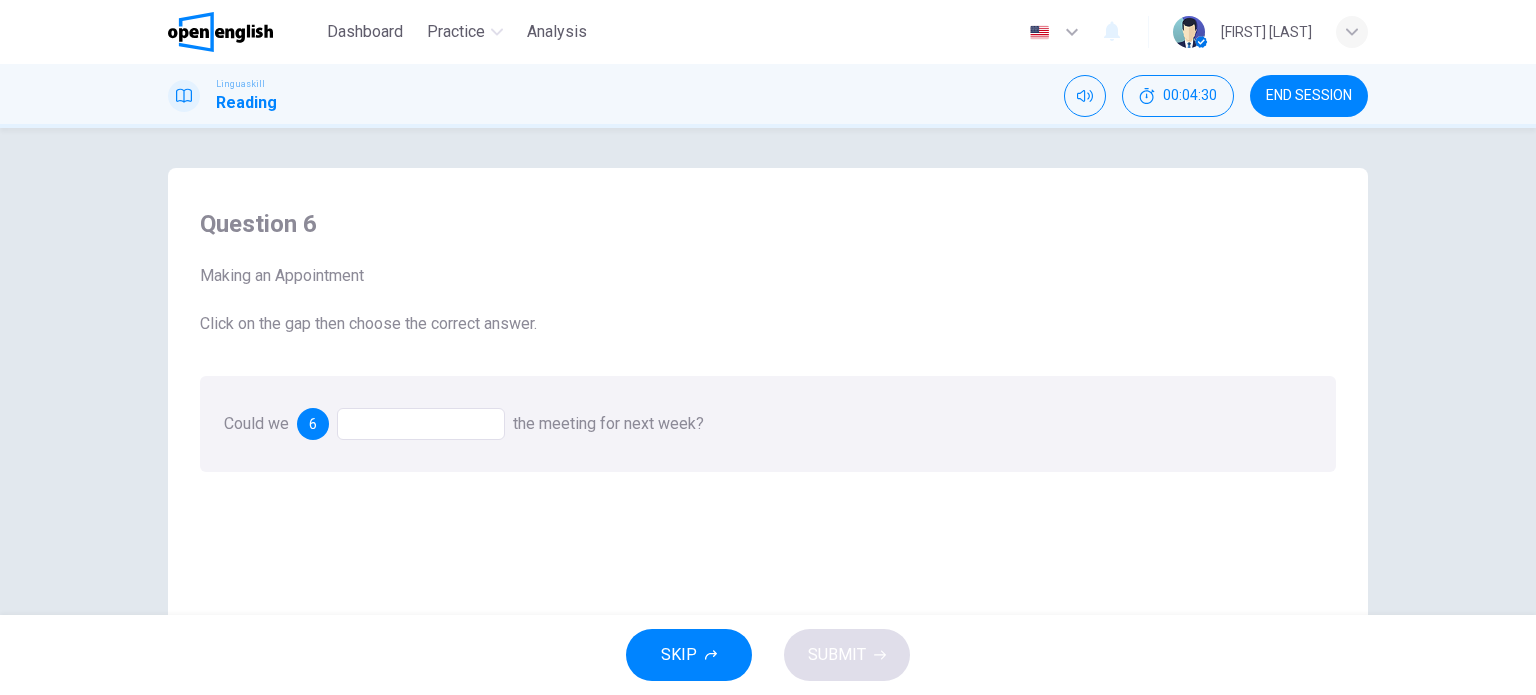 click at bounding box center (421, 424) 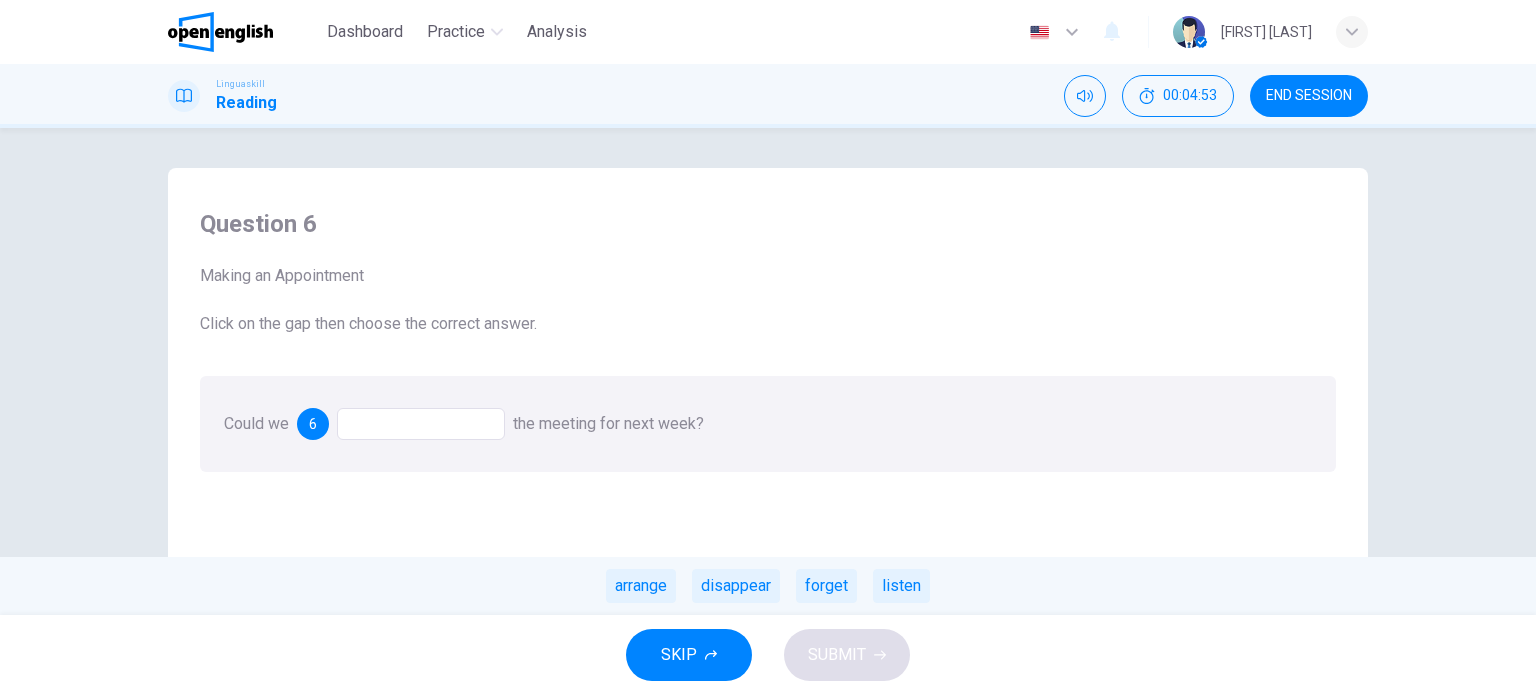 click on "forget" at bounding box center [826, 586] 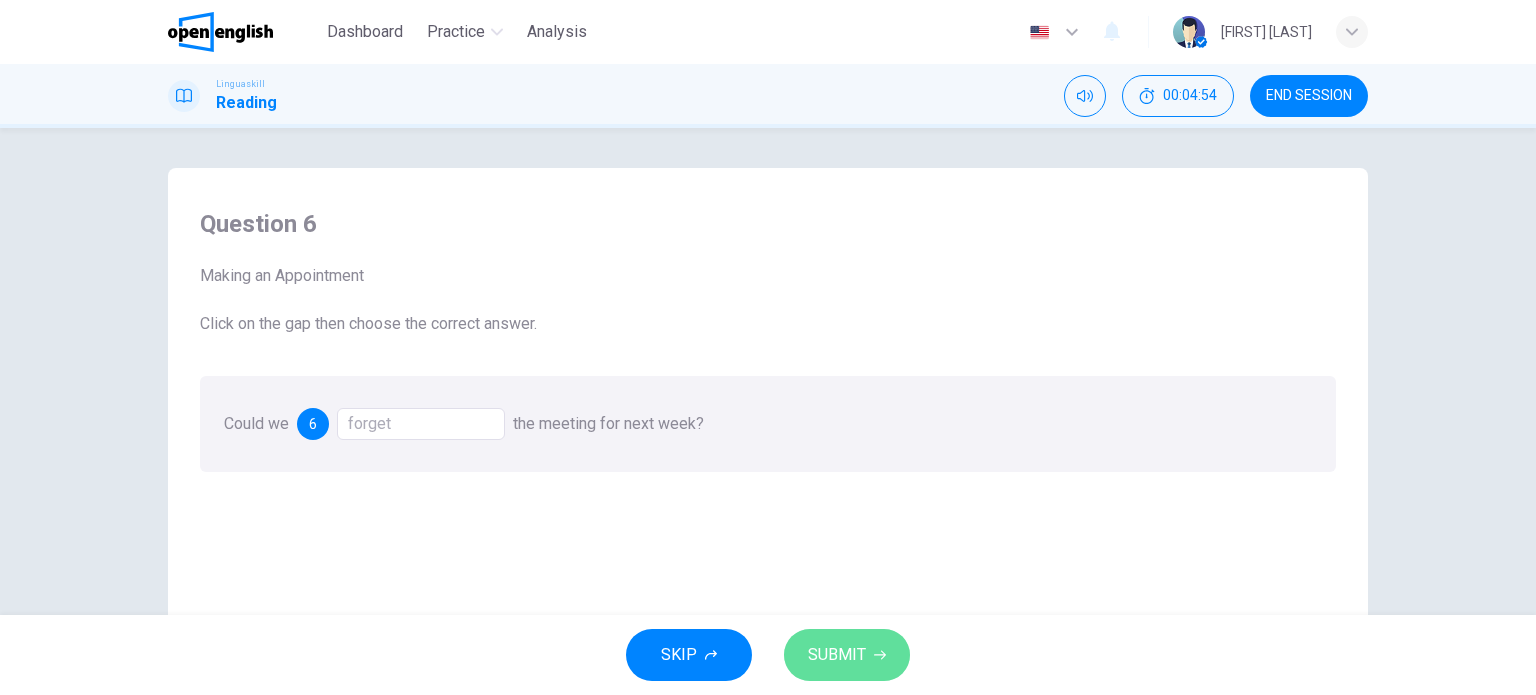 click on "SUBMIT" at bounding box center (847, 655) 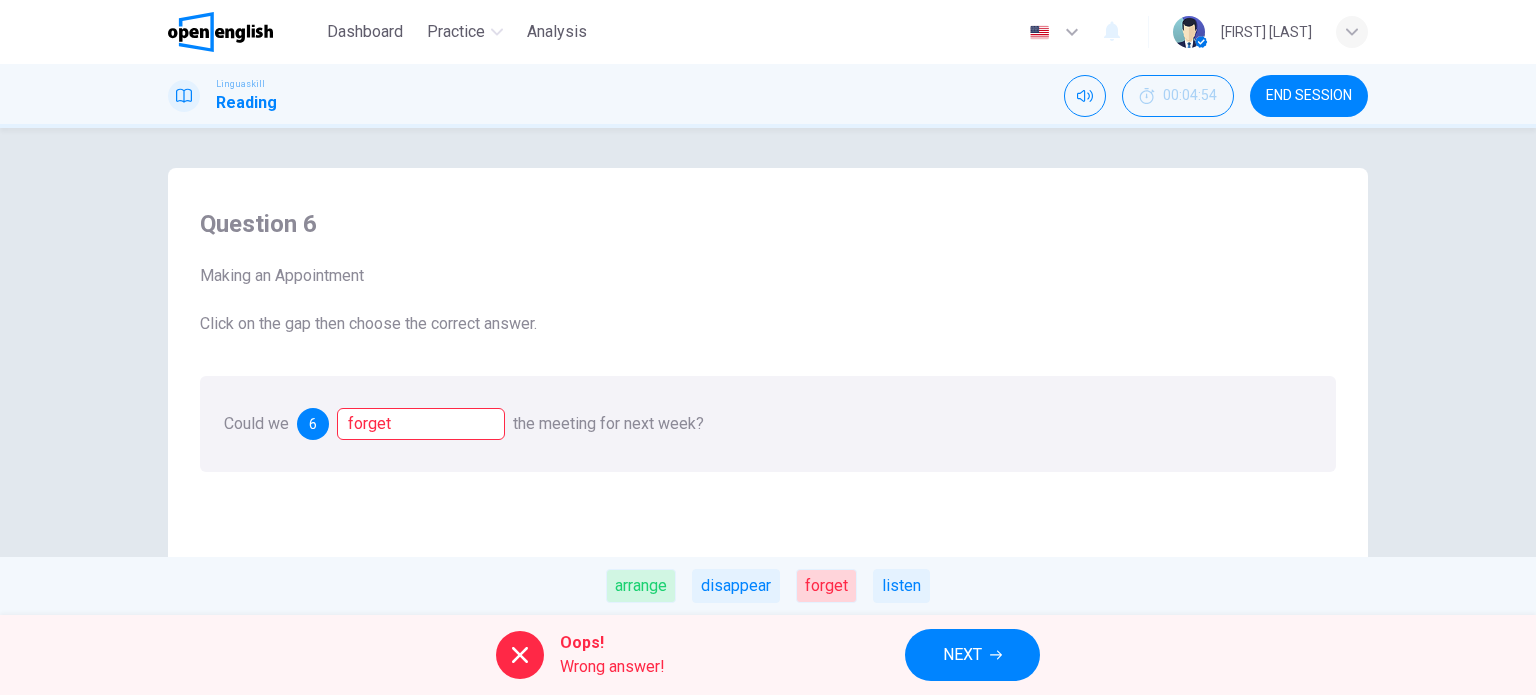 click on "NEXT" at bounding box center (962, 655) 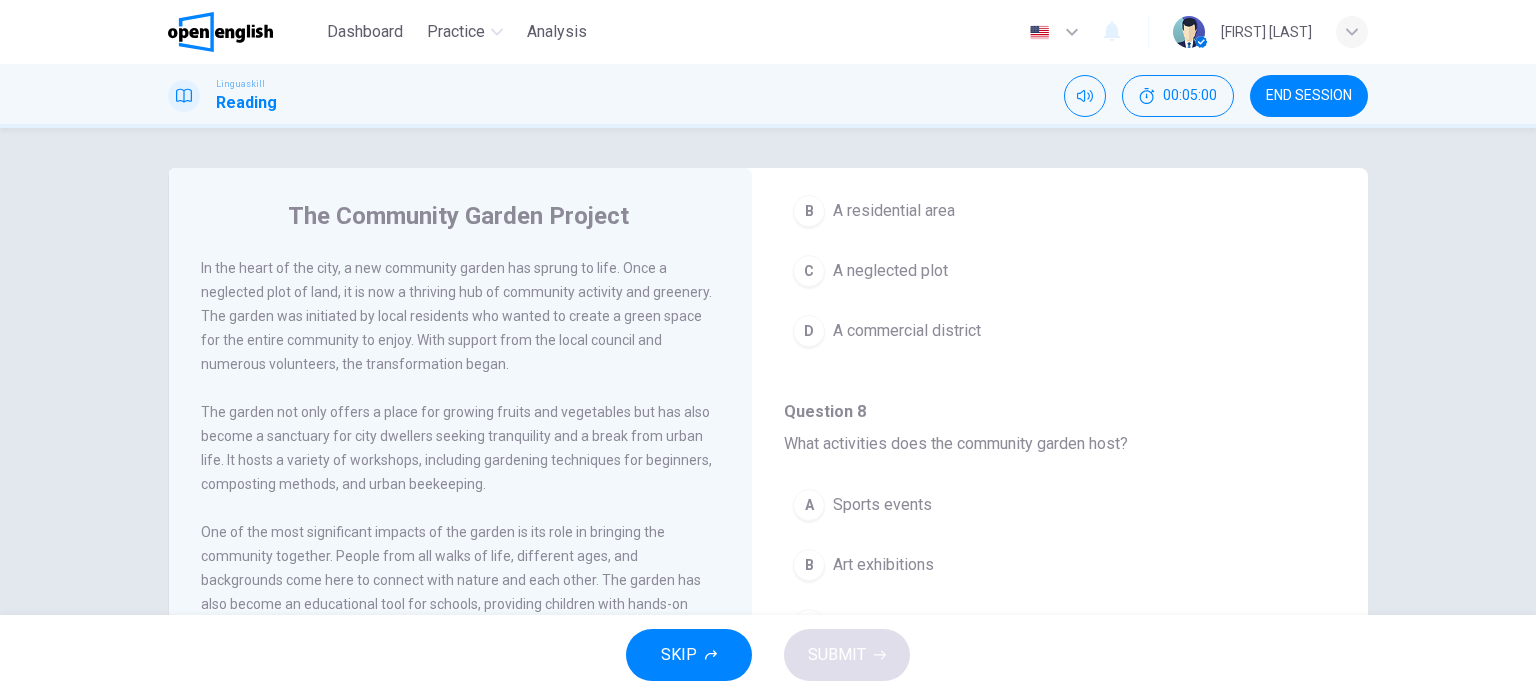 scroll, scrollTop: 200, scrollLeft: 0, axis: vertical 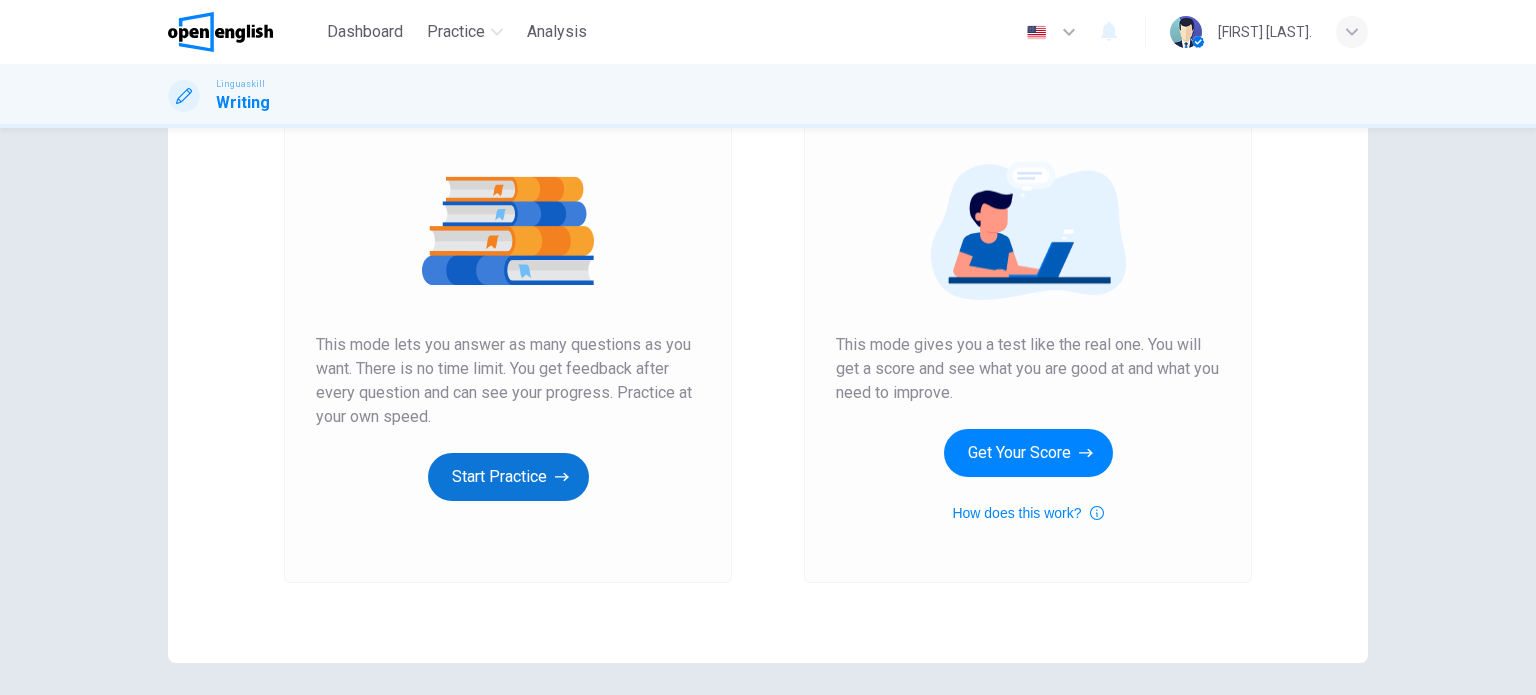 click on "Start Practice" at bounding box center [508, 477] 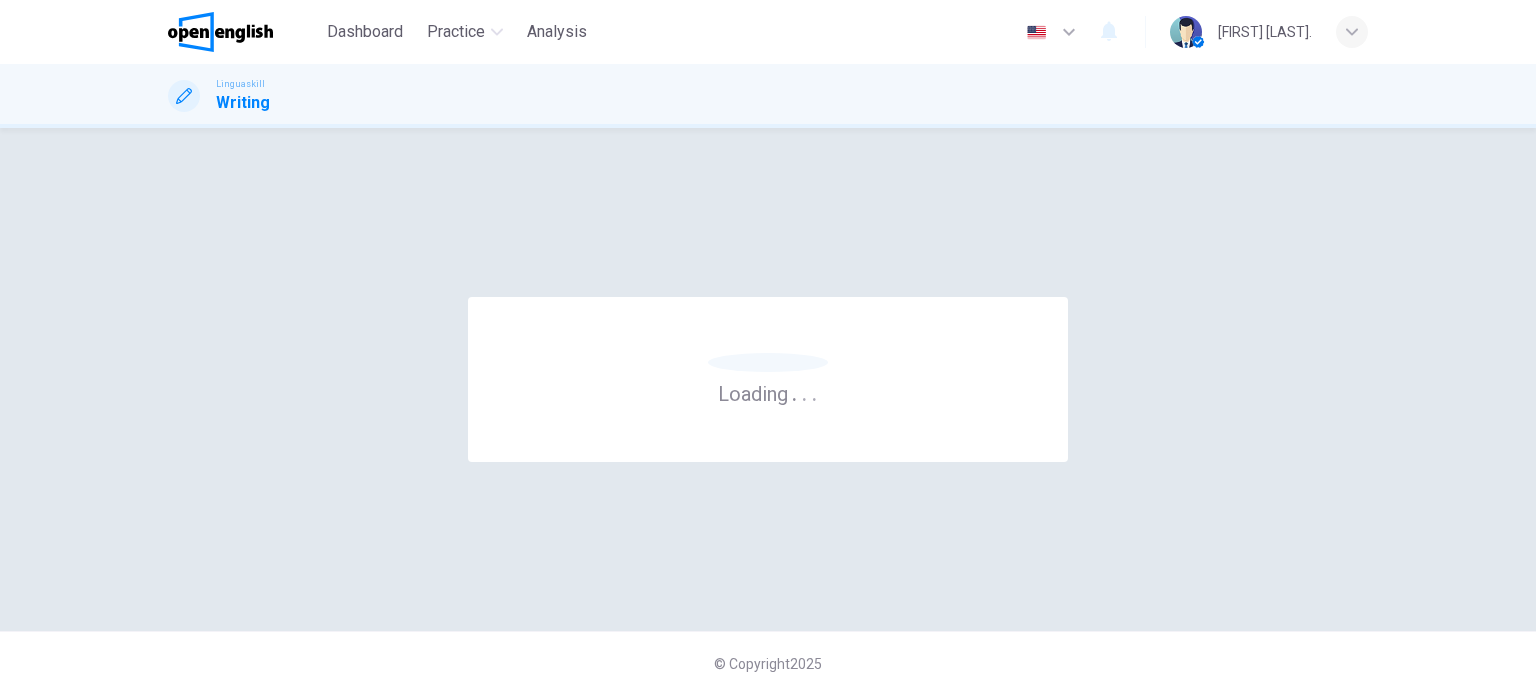 scroll, scrollTop: 0, scrollLeft: 0, axis: both 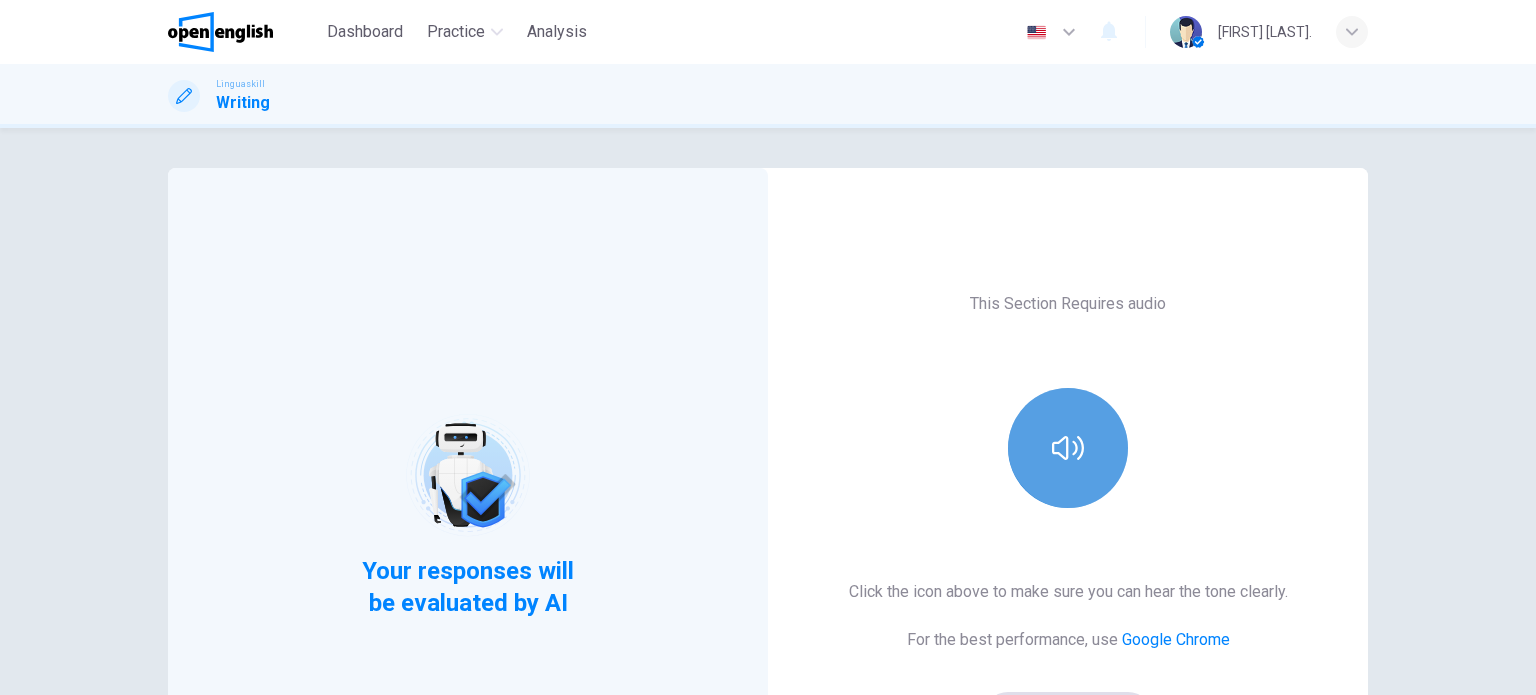 click at bounding box center [1068, 448] 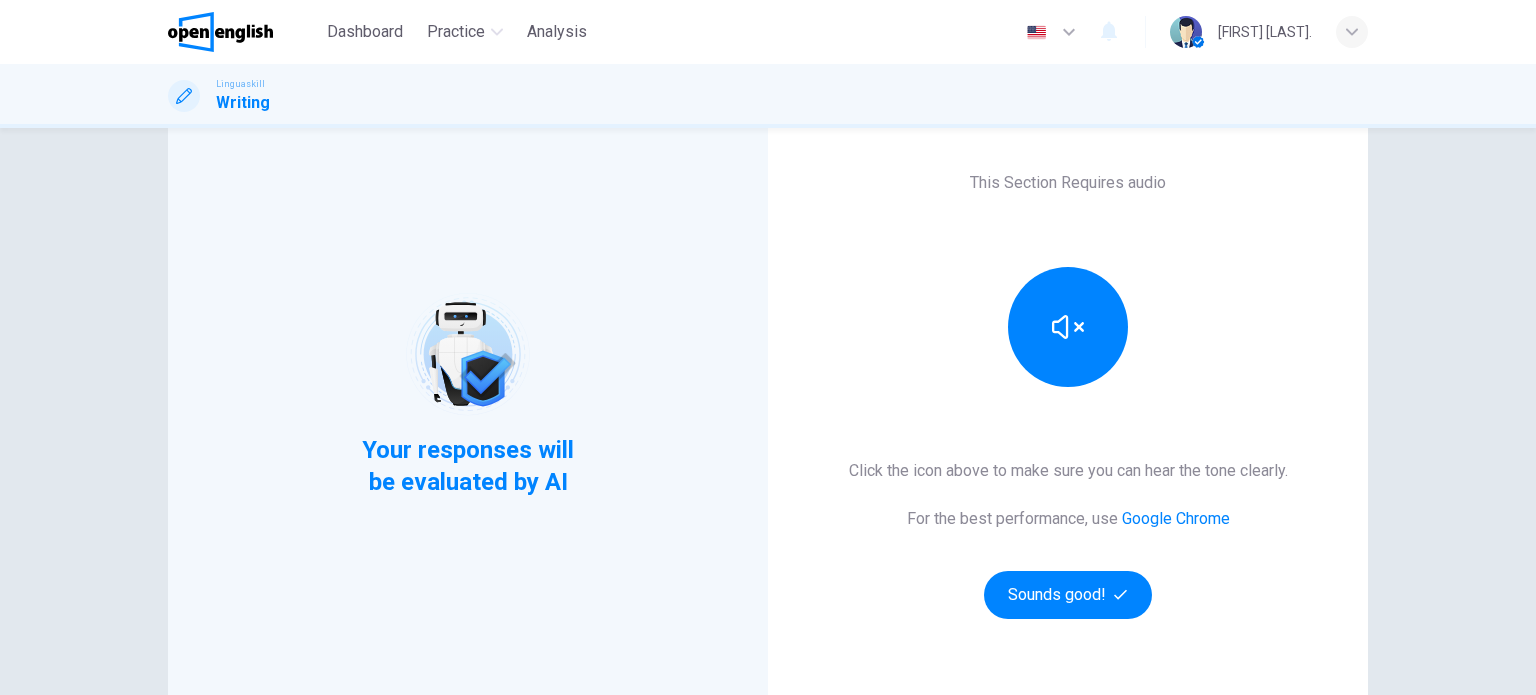 scroll, scrollTop: 272, scrollLeft: 0, axis: vertical 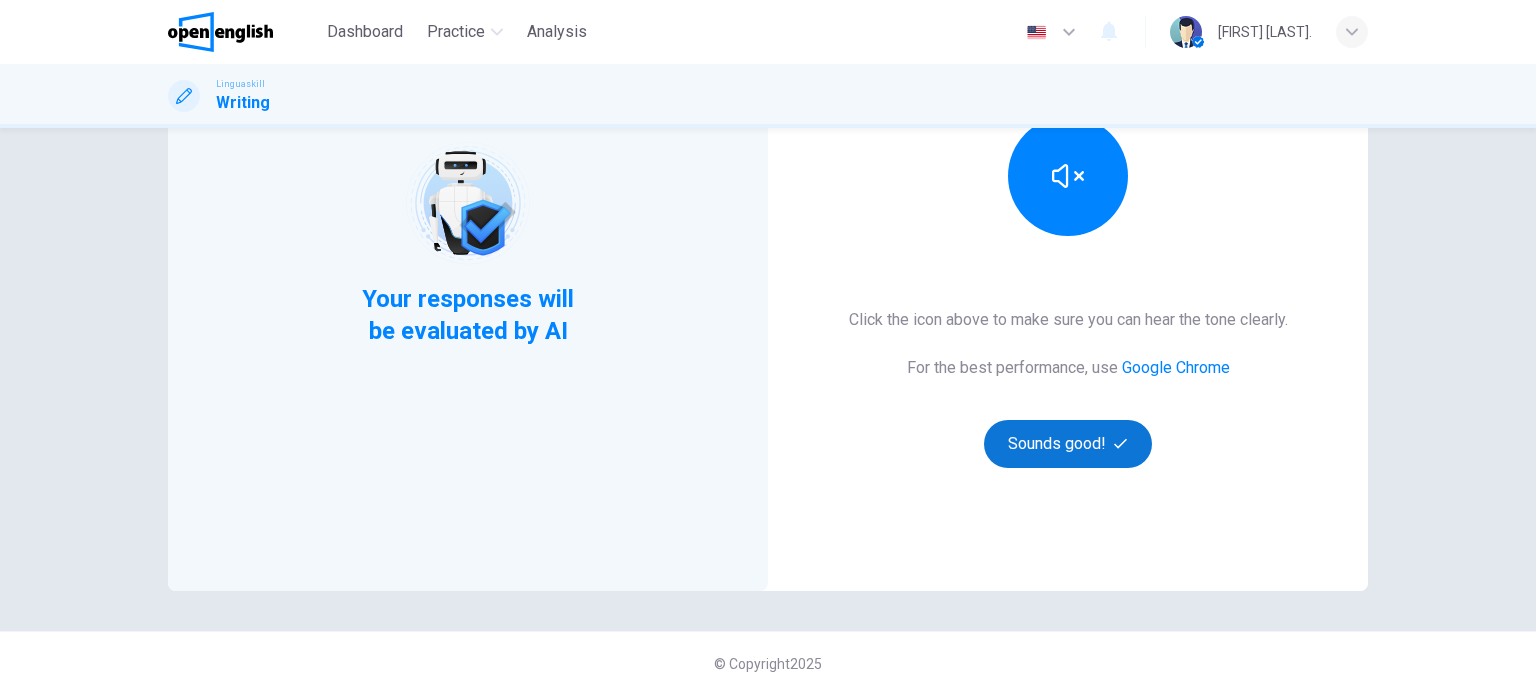 click on "Sounds good!" at bounding box center (1068, 444) 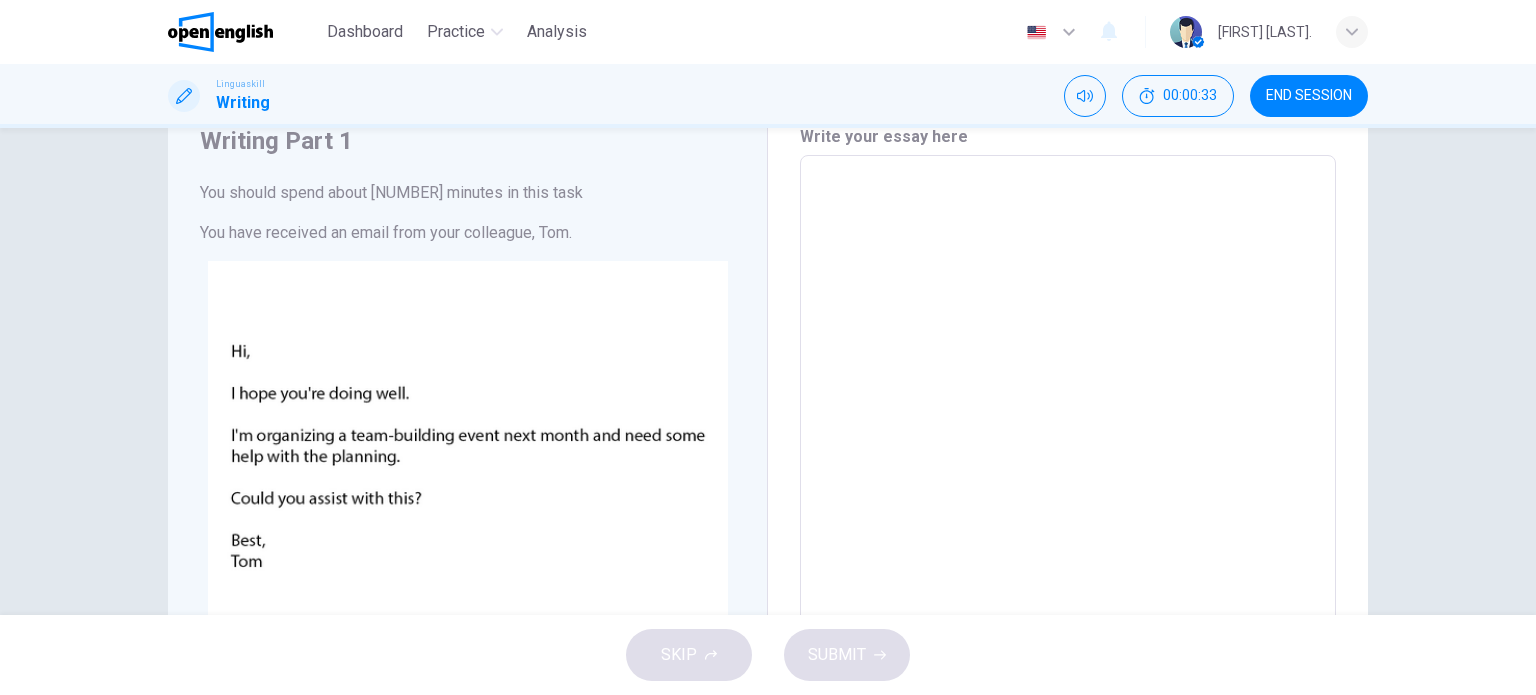scroll, scrollTop: 200, scrollLeft: 0, axis: vertical 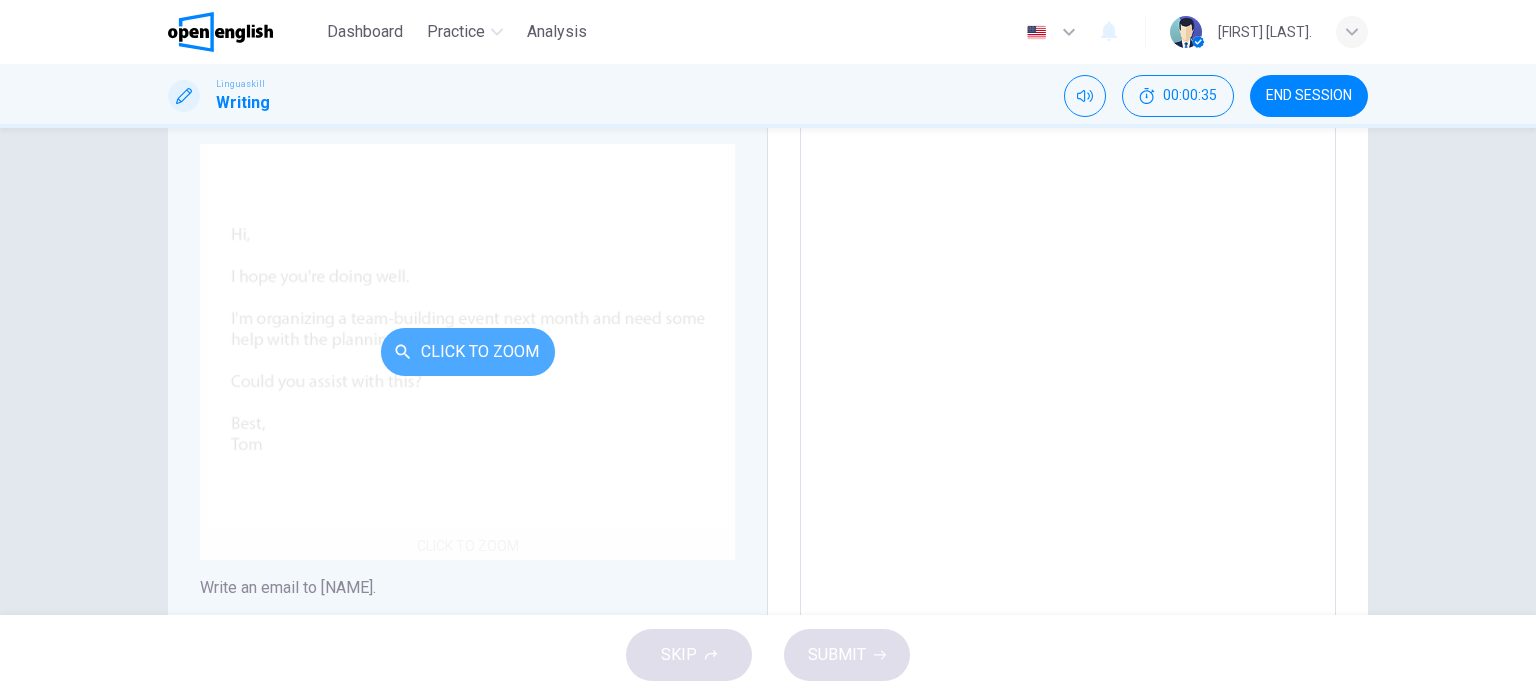 click on "Click to Zoom" at bounding box center (468, 352) 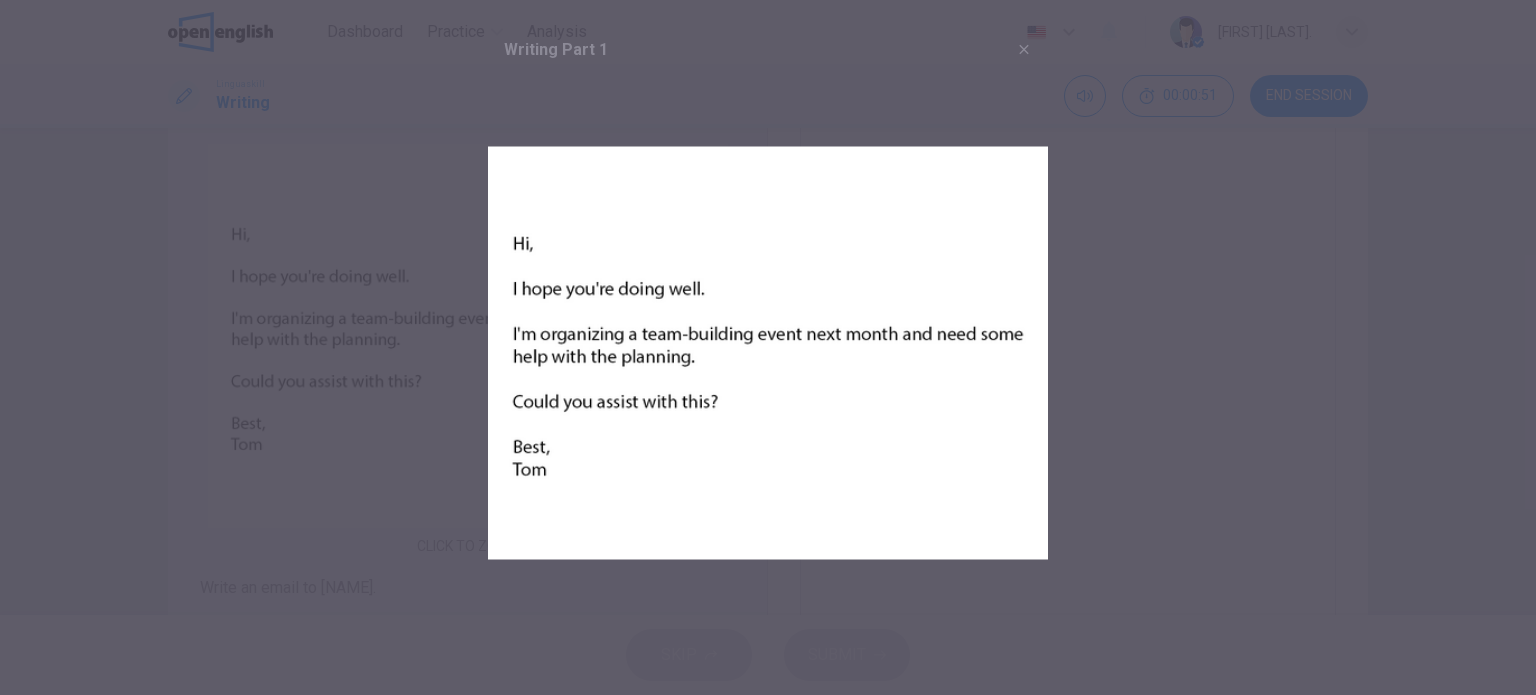 click at bounding box center [768, 353] 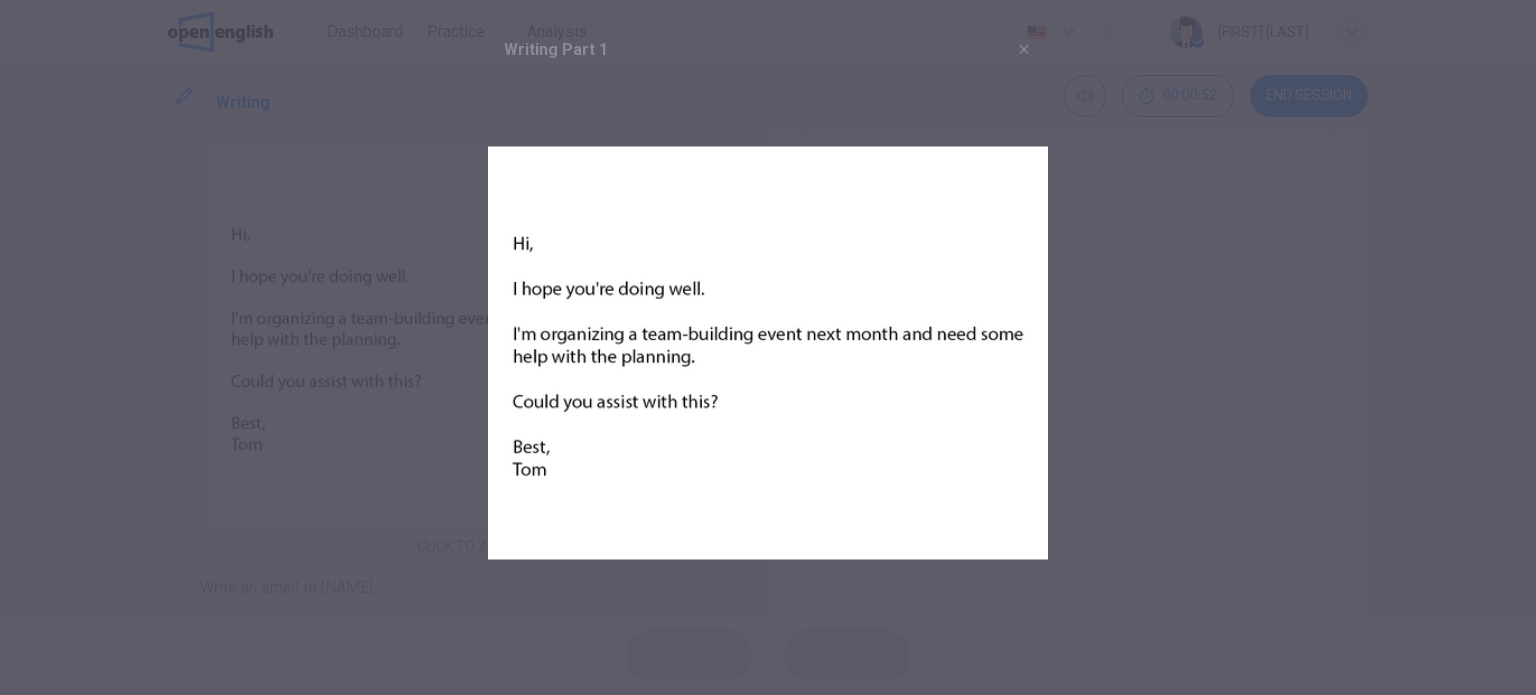drag, startPoint x: 1072, startPoint y: 209, endPoint x: 935, endPoint y: 165, distance: 143.89232 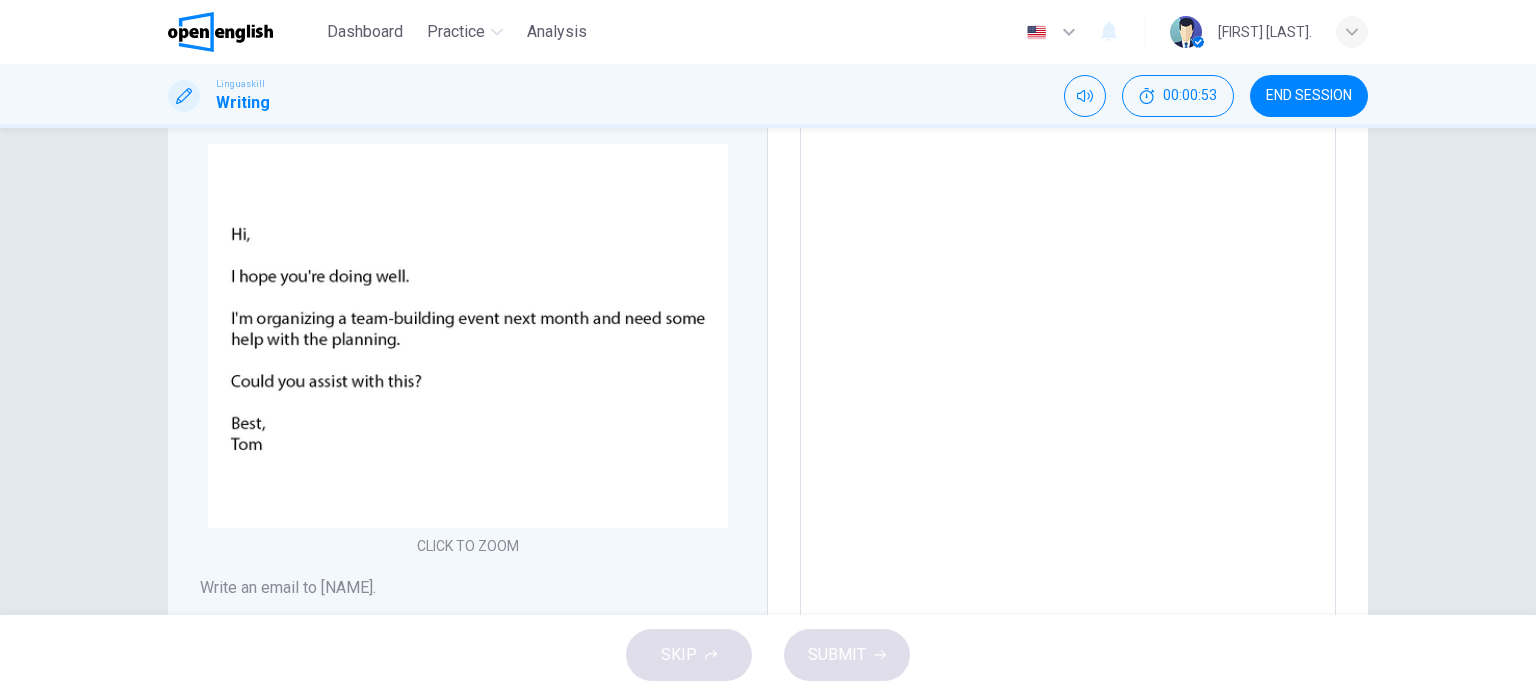 click at bounding box center (1068, 423) 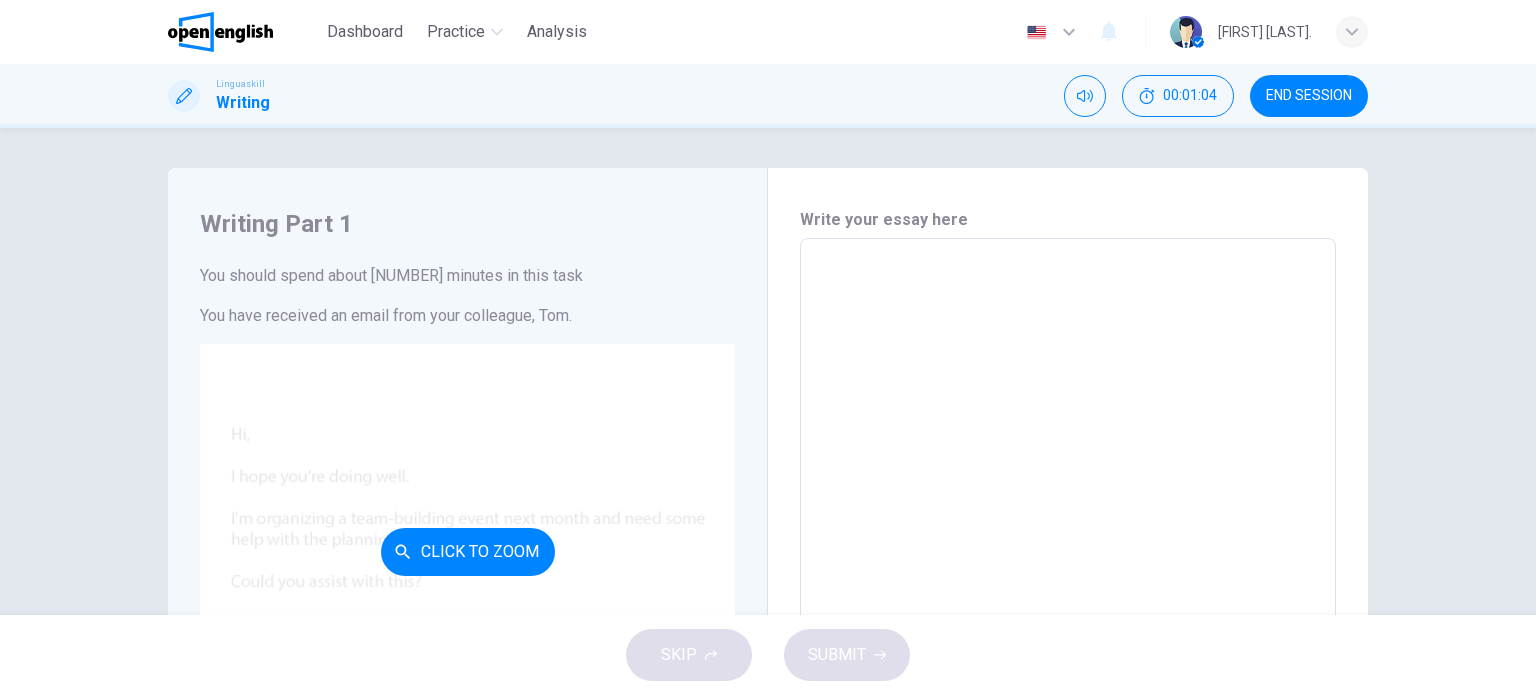 click on "Click to Zoom" at bounding box center [468, 552] 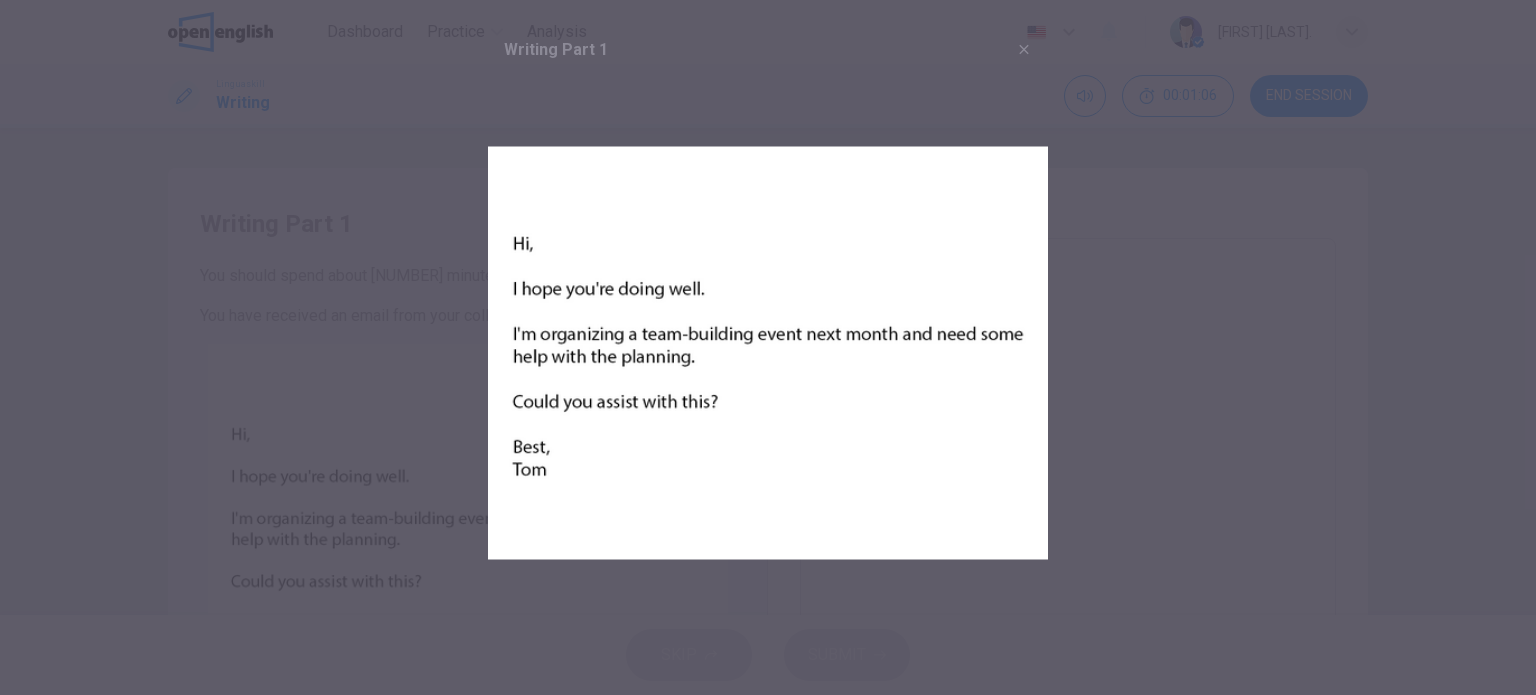 drag, startPoint x: 501, startPoint y: 240, endPoint x: 848, endPoint y: 367, distance: 369.5105 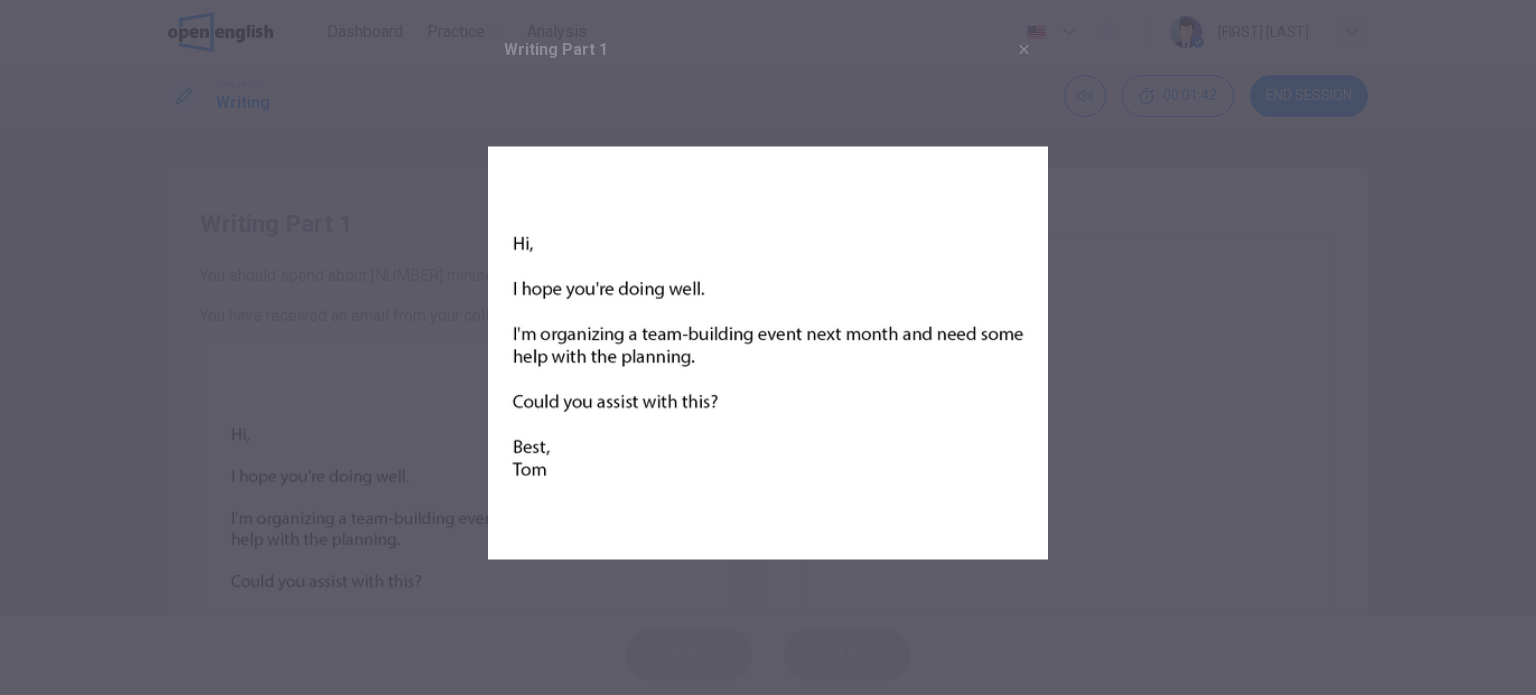 click at bounding box center (768, 353) 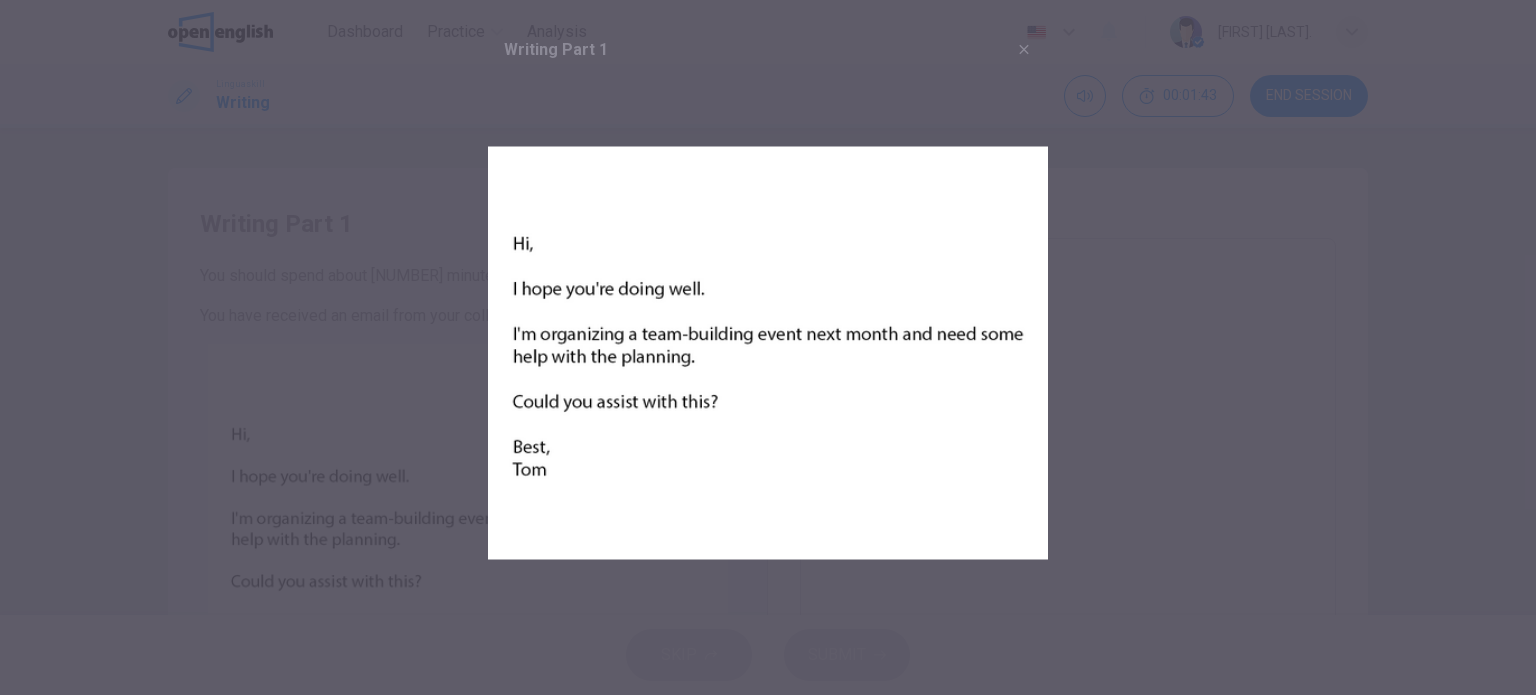 drag, startPoint x: 847, startPoint y: 426, endPoint x: 793, endPoint y: 420, distance: 54.33231 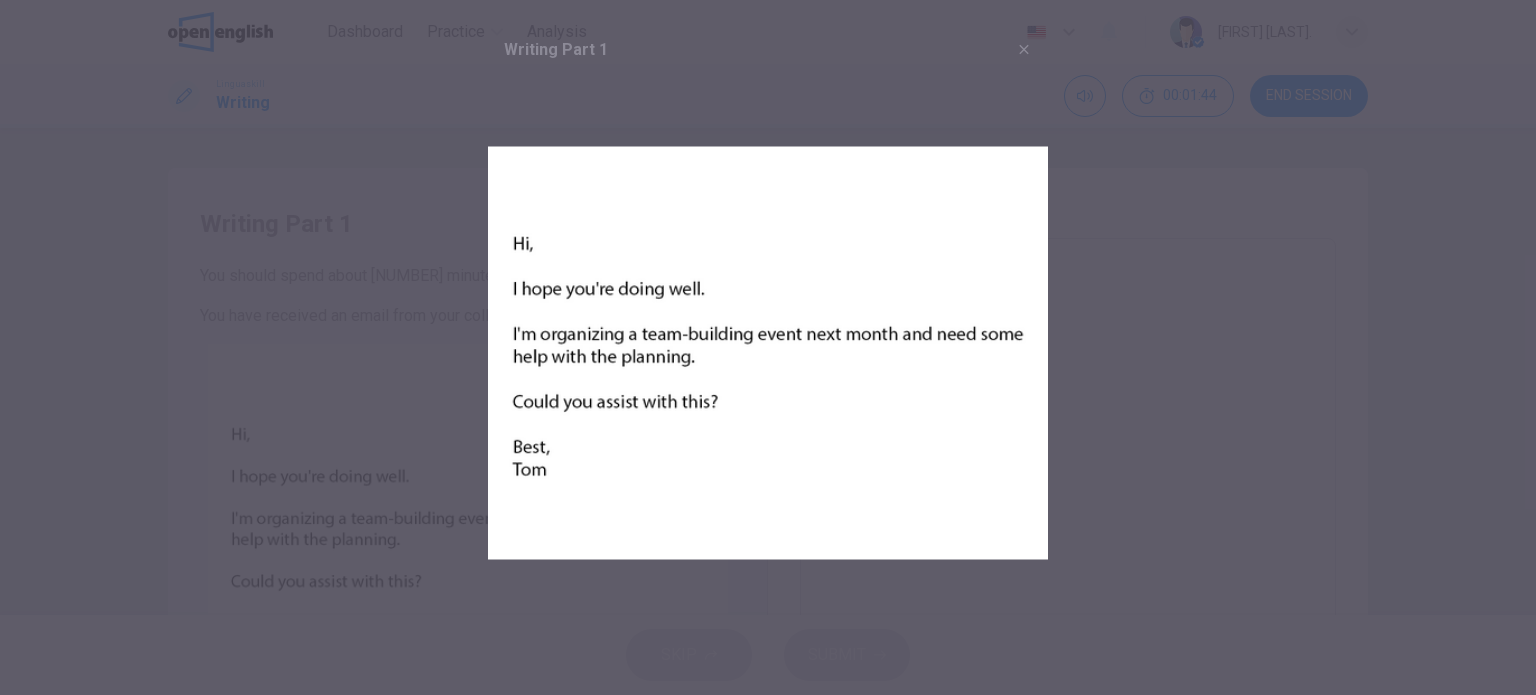 drag, startPoint x: 819, startPoint y: 348, endPoint x: 890, endPoint y: 255, distance: 117.00427 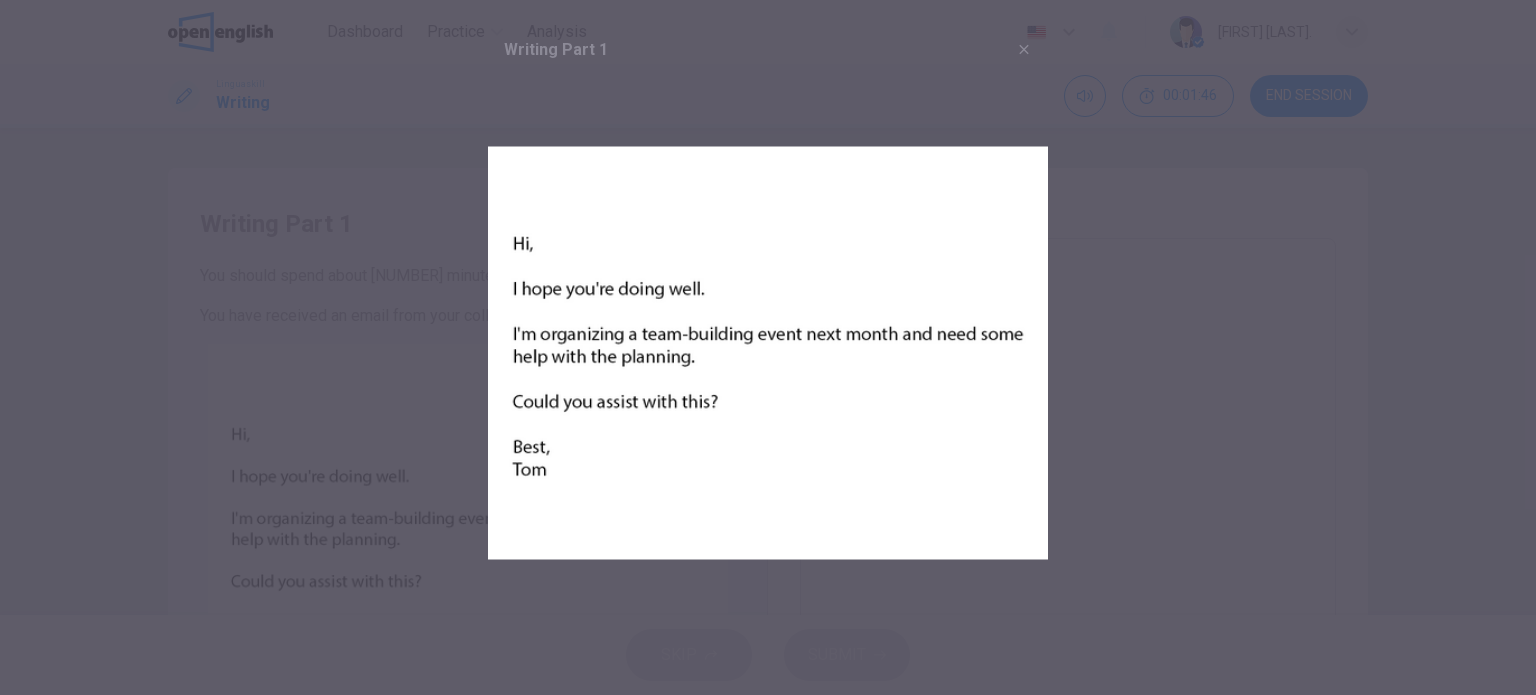 click at bounding box center [768, 353] 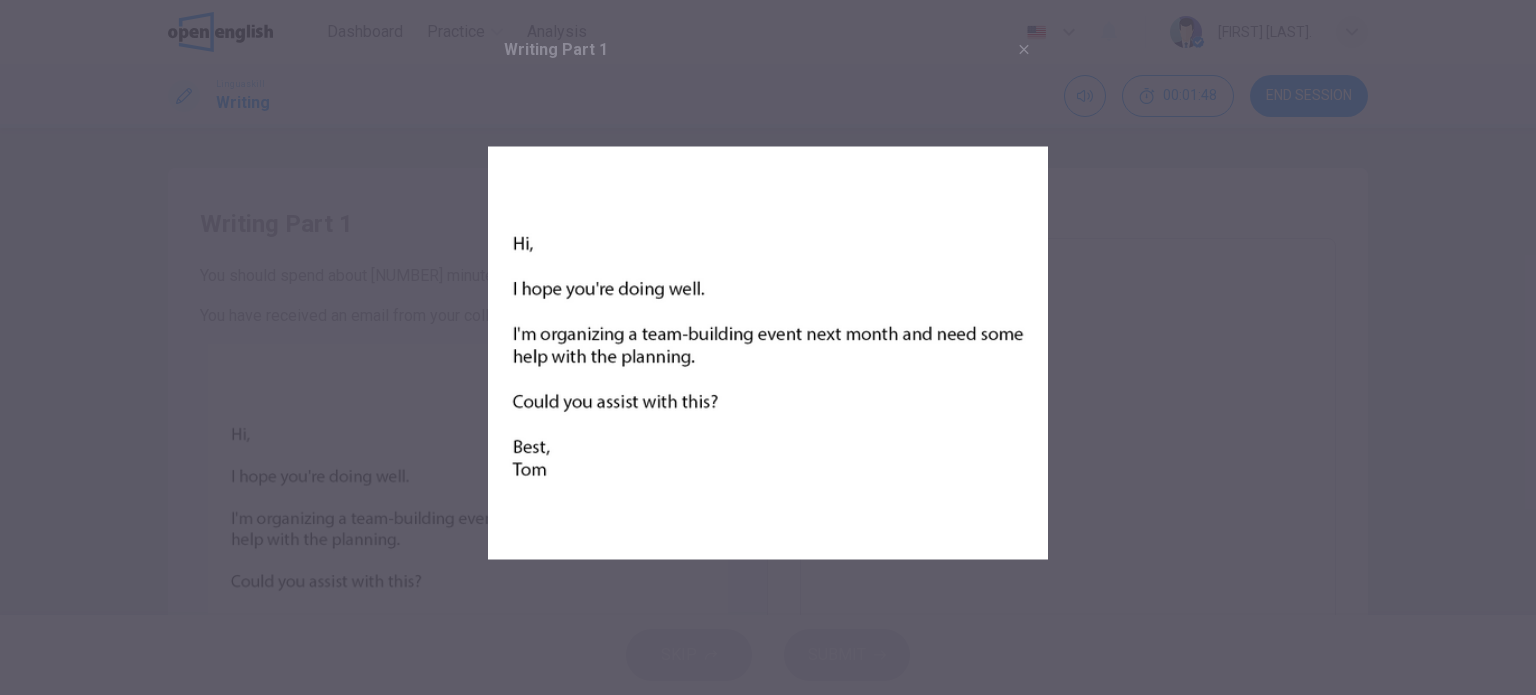 click at bounding box center [768, 353] 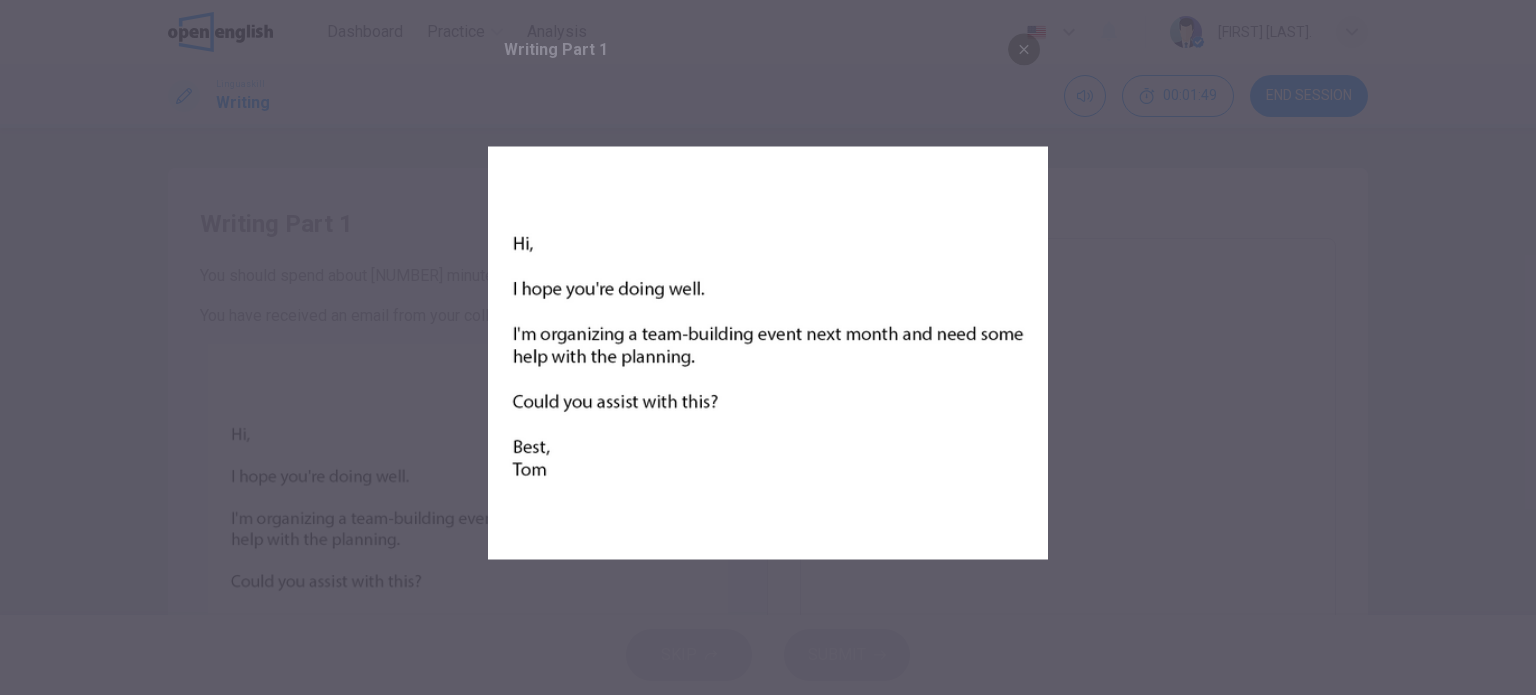click 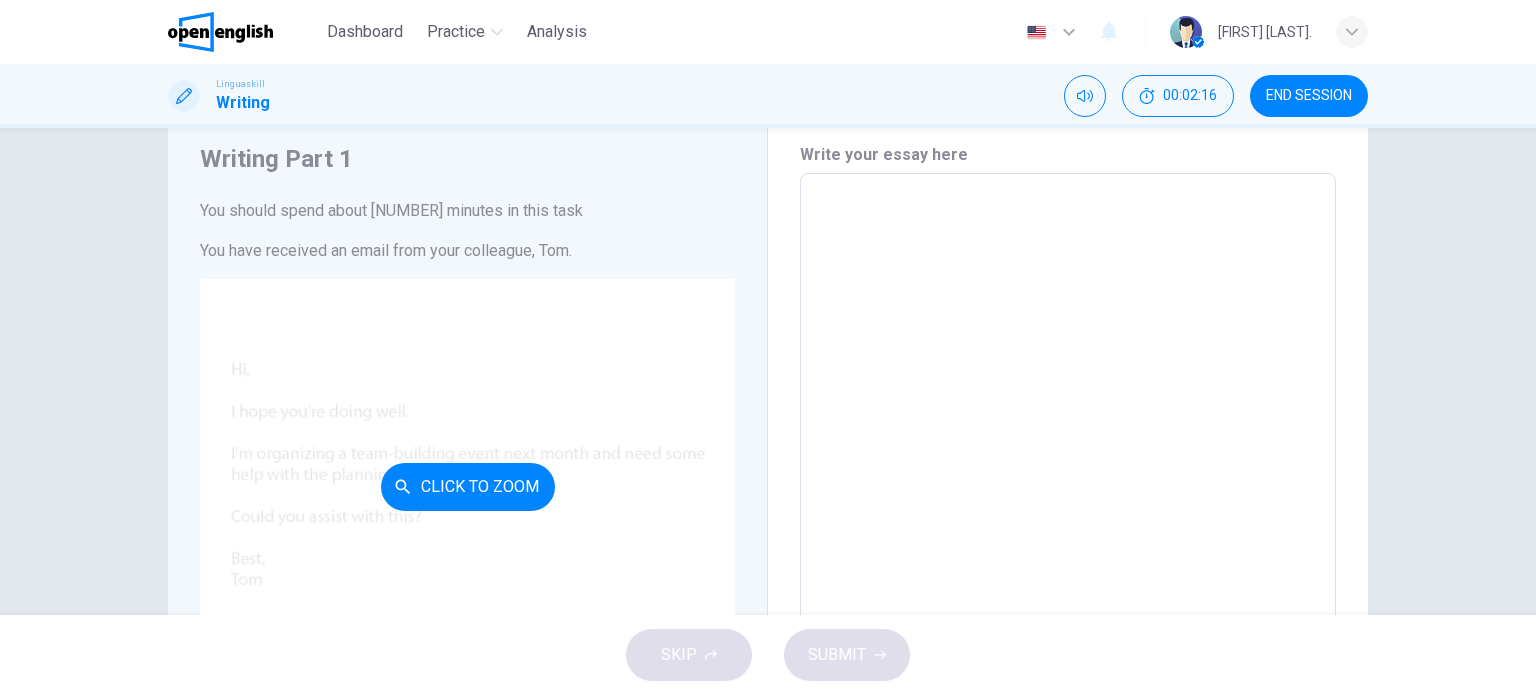 scroll, scrollTop: 100, scrollLeft: 0, axis: vertical 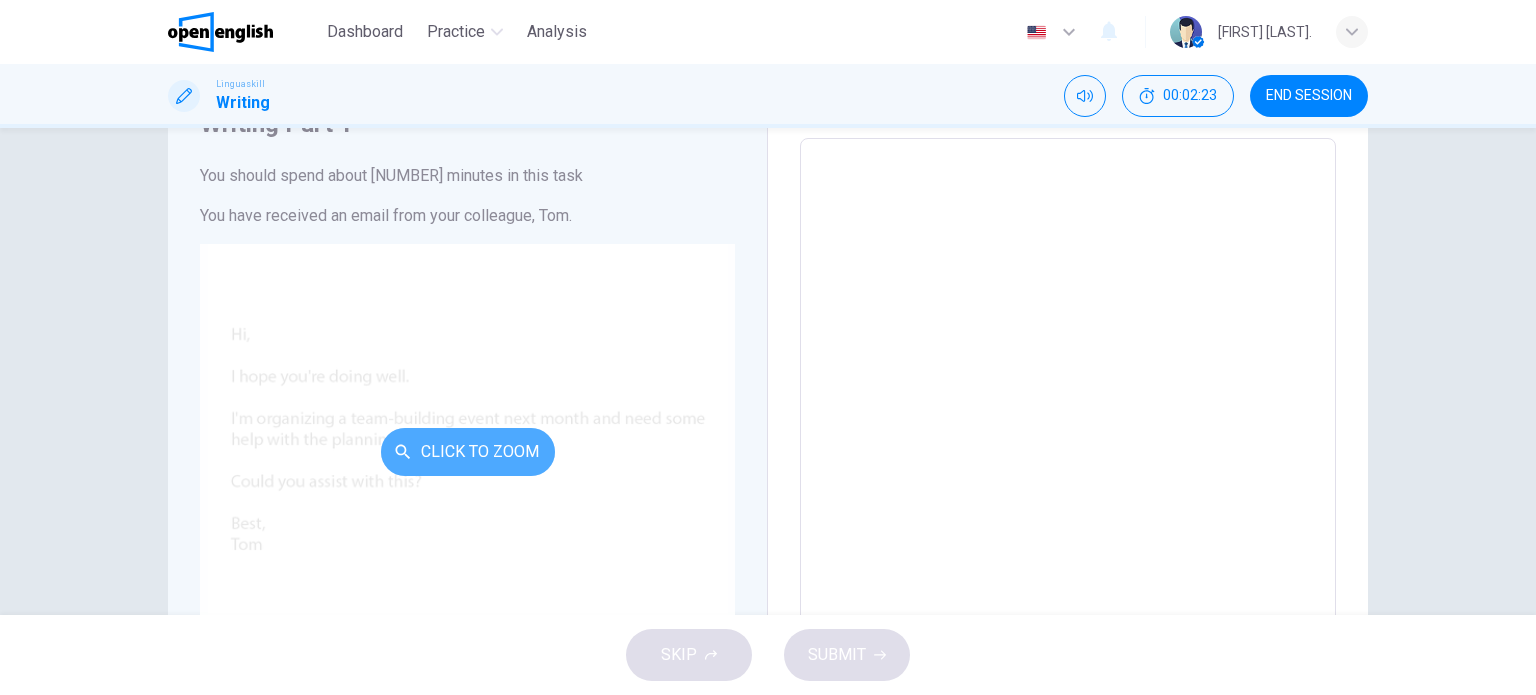 click on "Click to Zoom" at bounding box center (468, 452) 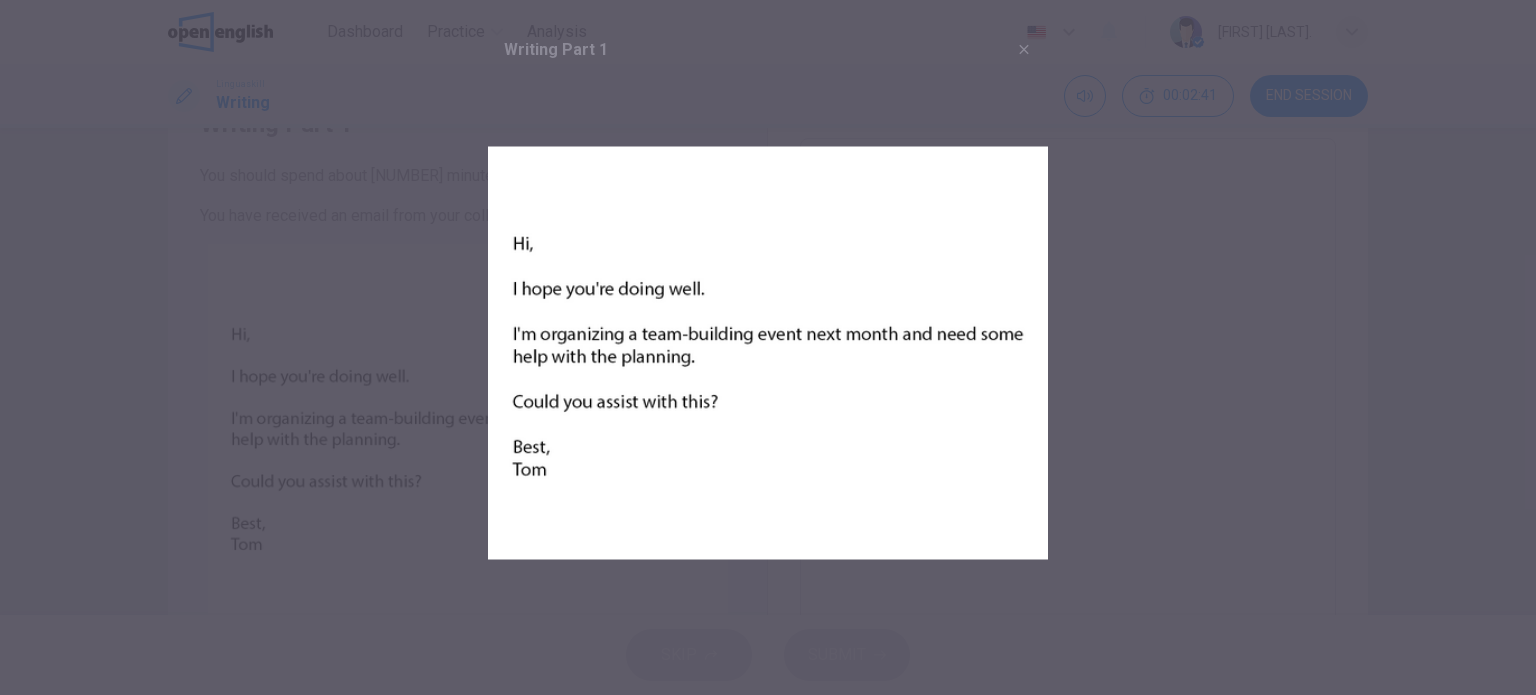 drag, startPoint x: 1018, startPoint y: 166, endPoint x: 1051, endPoint y: 91, distance: 81.939 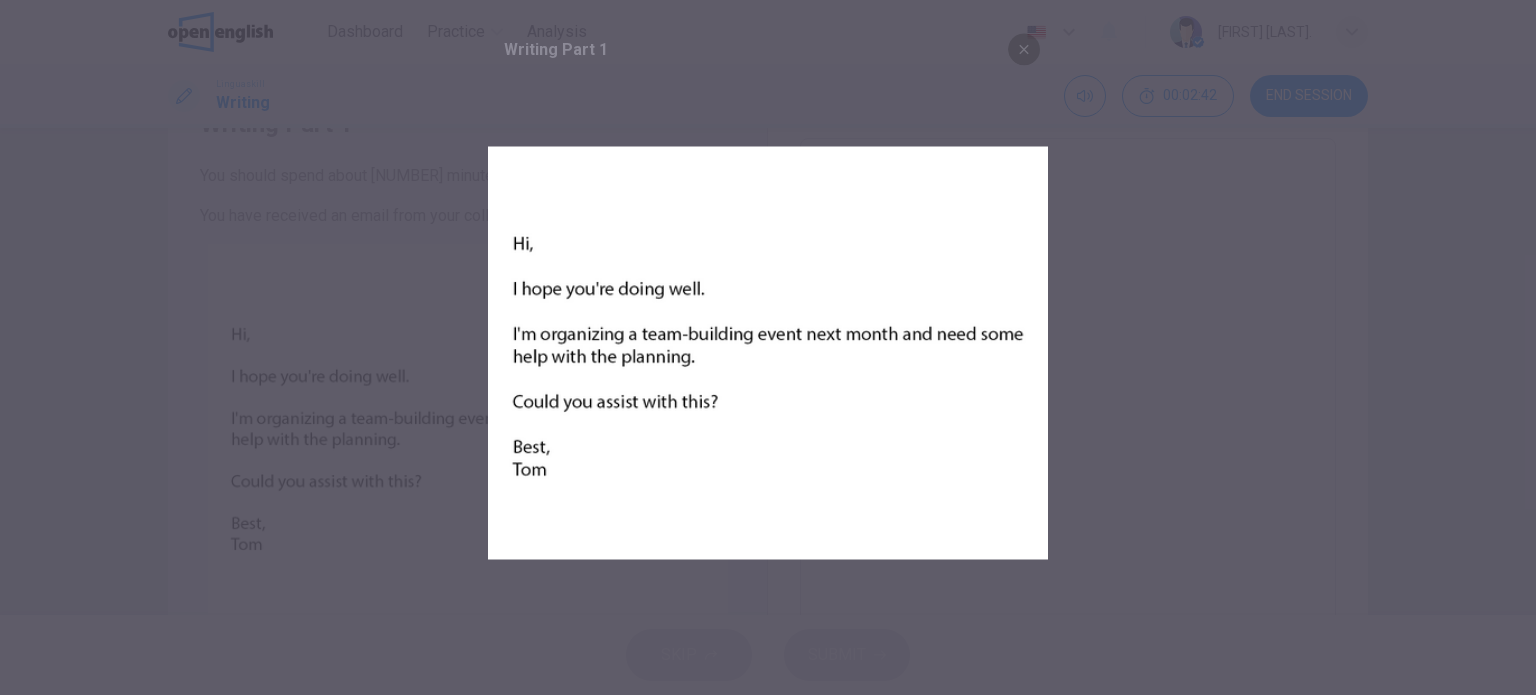 click 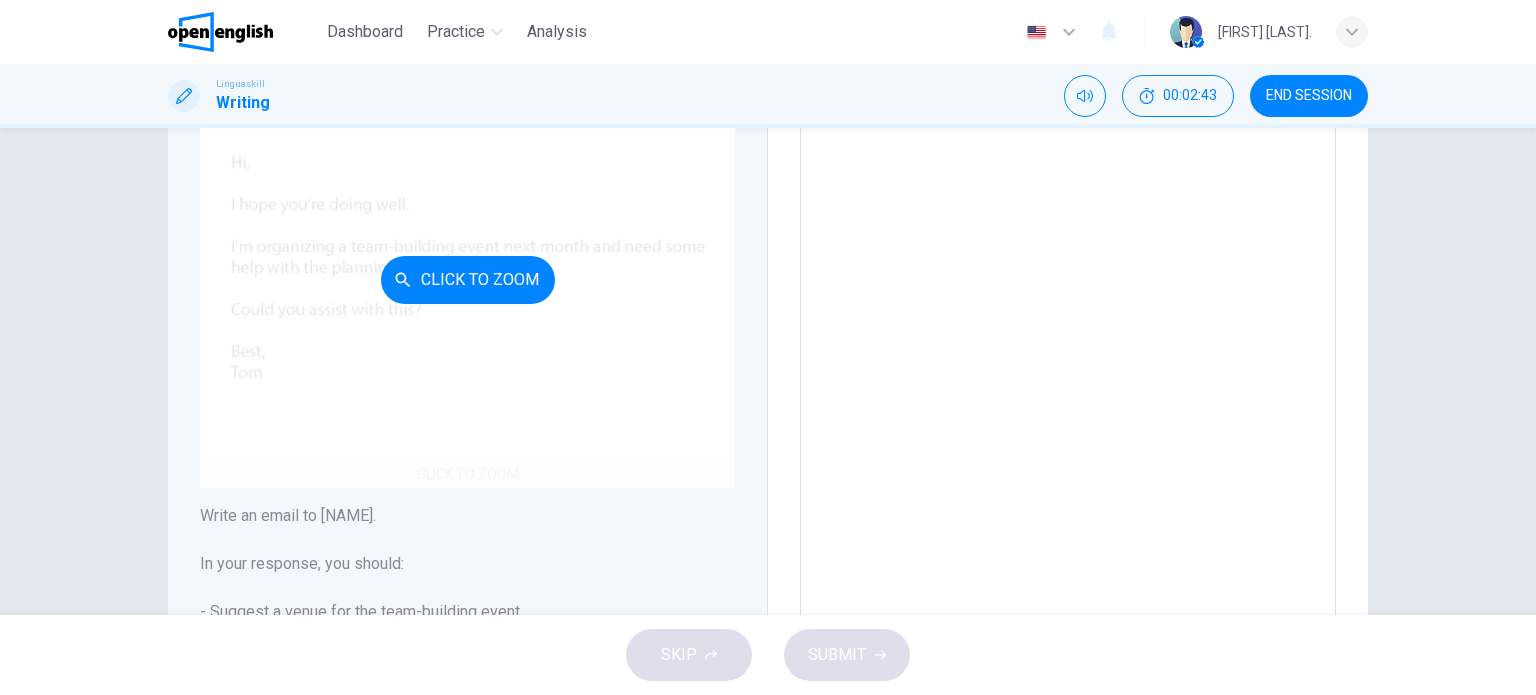 scroll, scrollTop: 500, scrollLeft: 0, axis: vertical 